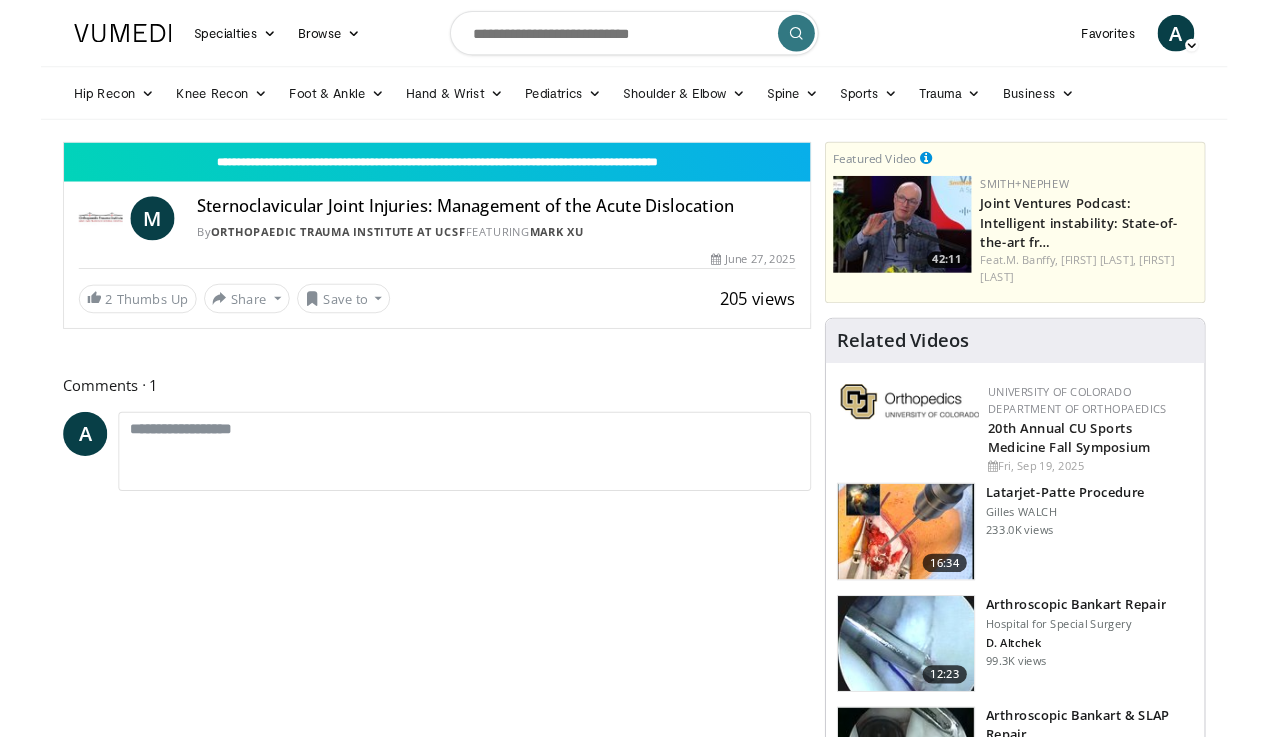 scroll, scrollTop: 0, scrollLeft: 0, axis: both 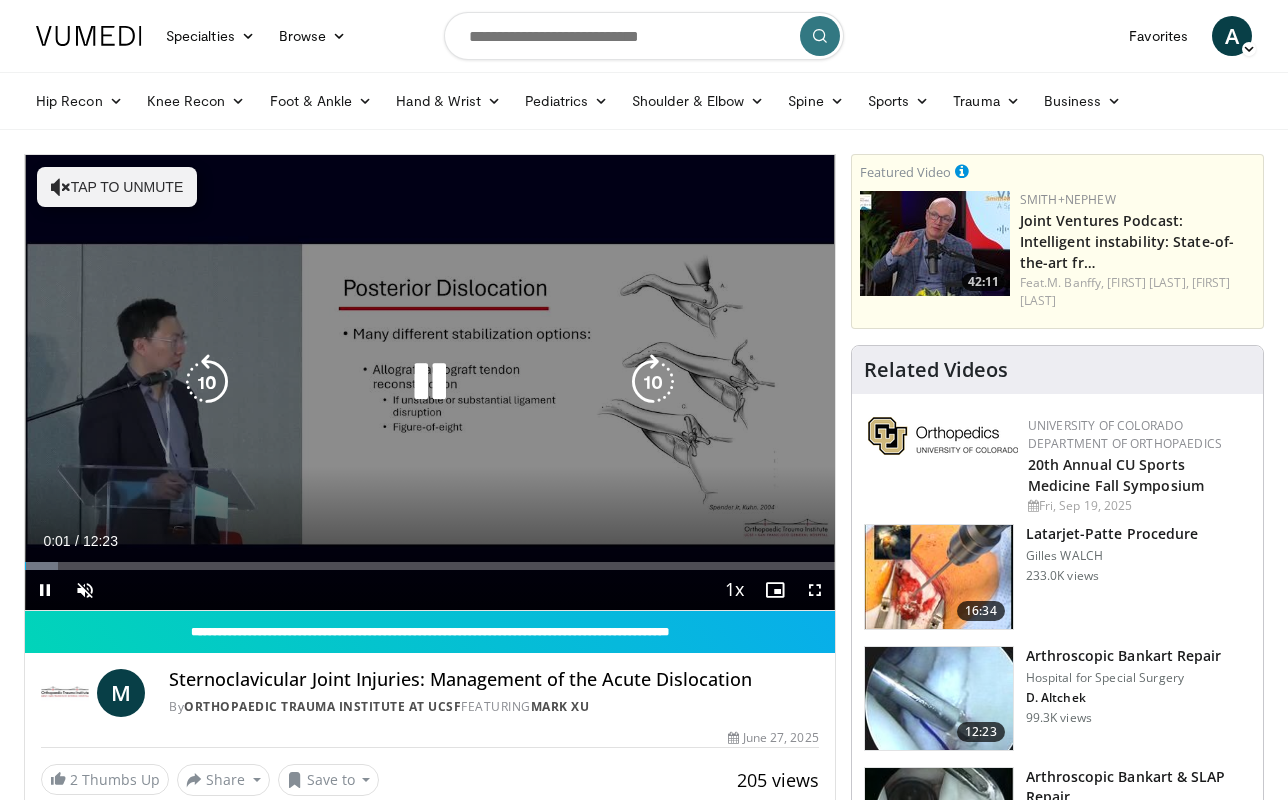 click on "Tap to unmute" at bounding box center [117, 187] 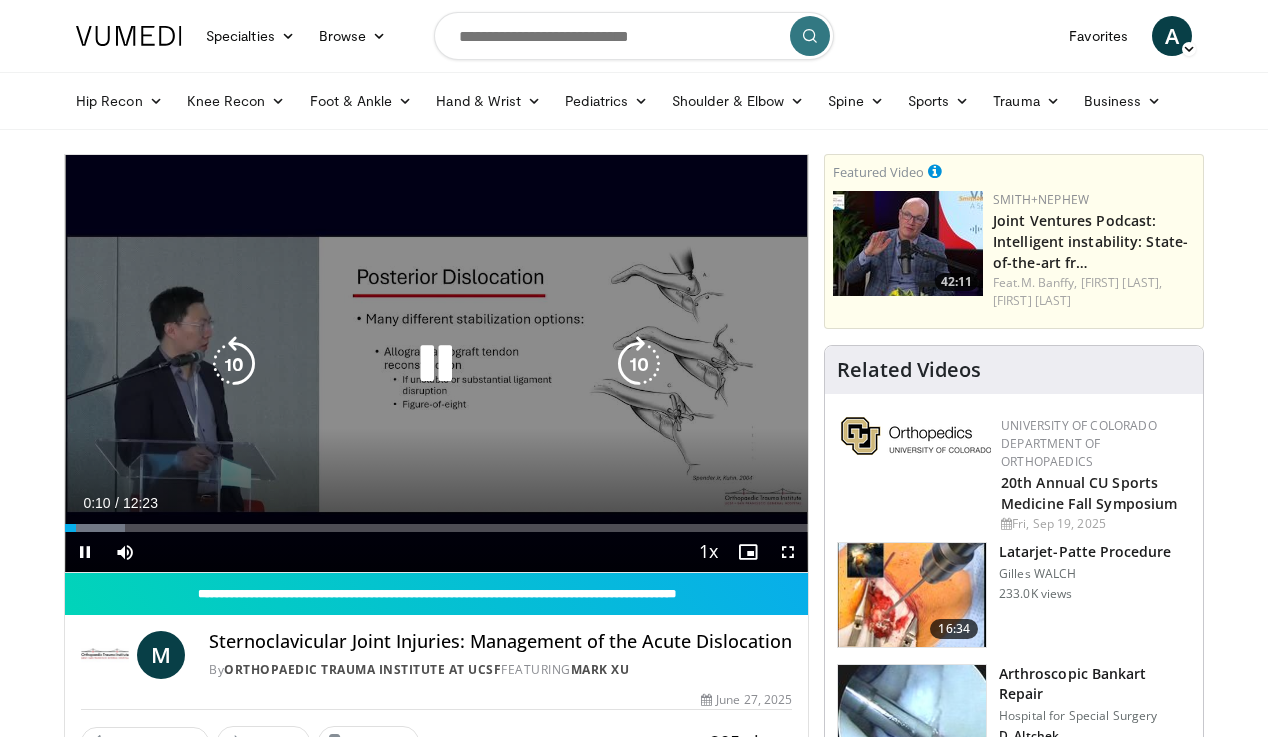 click on "10 seconds
Tap to unmute" at bounding box center (436, 363) 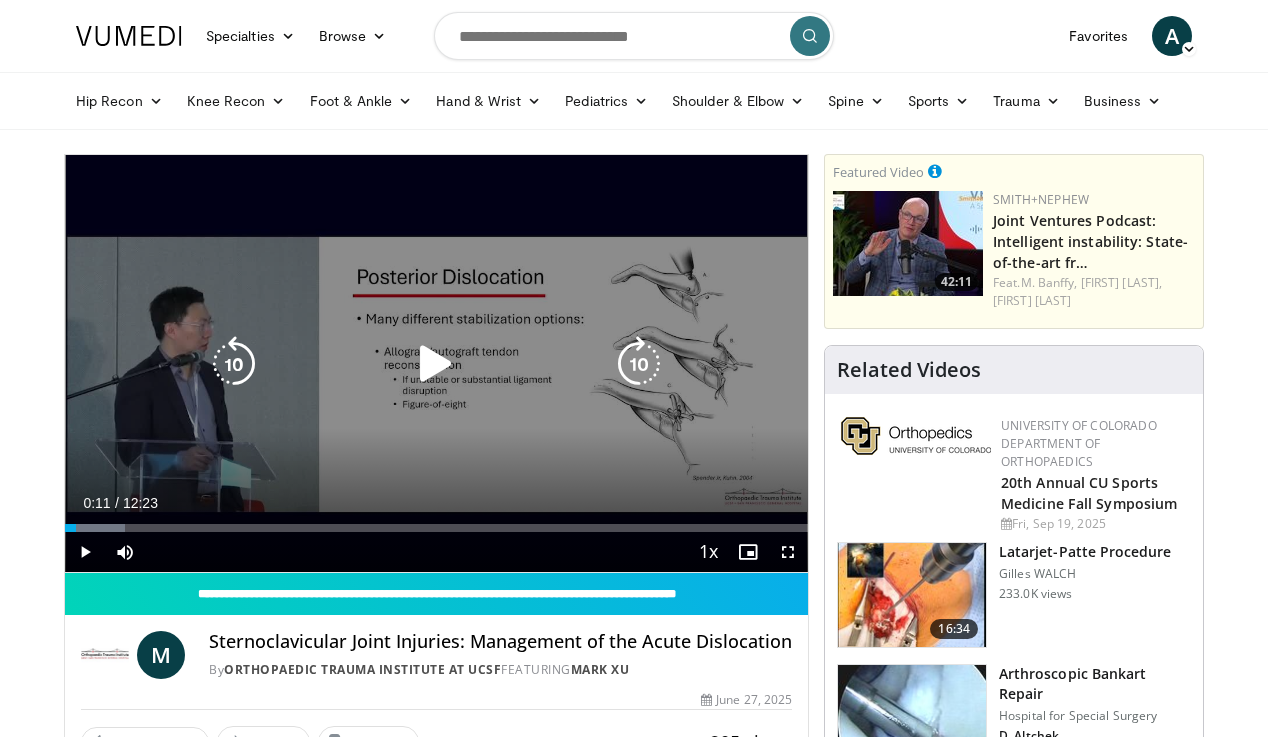 click on "10 seconds
Tap to unmute" at bounding box center (436, 363) 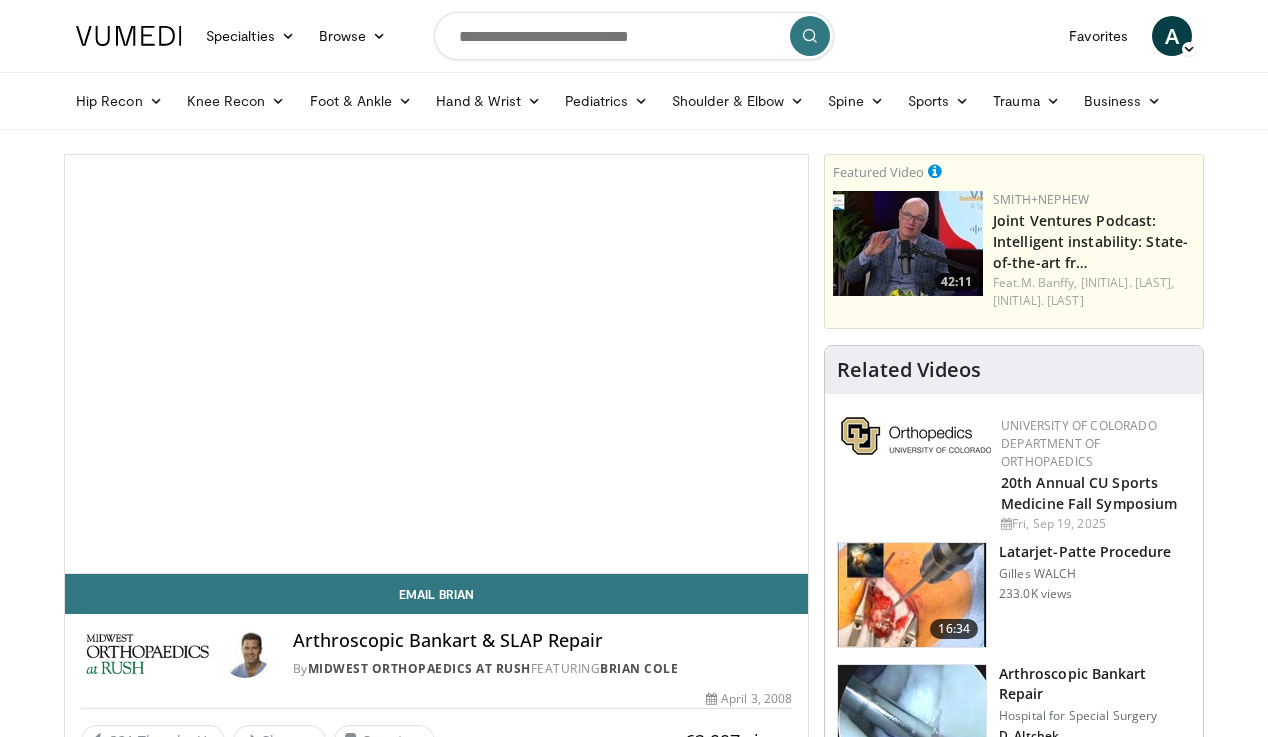 scroll, scrollTop: 0, scrollLeft: 0, axis: both 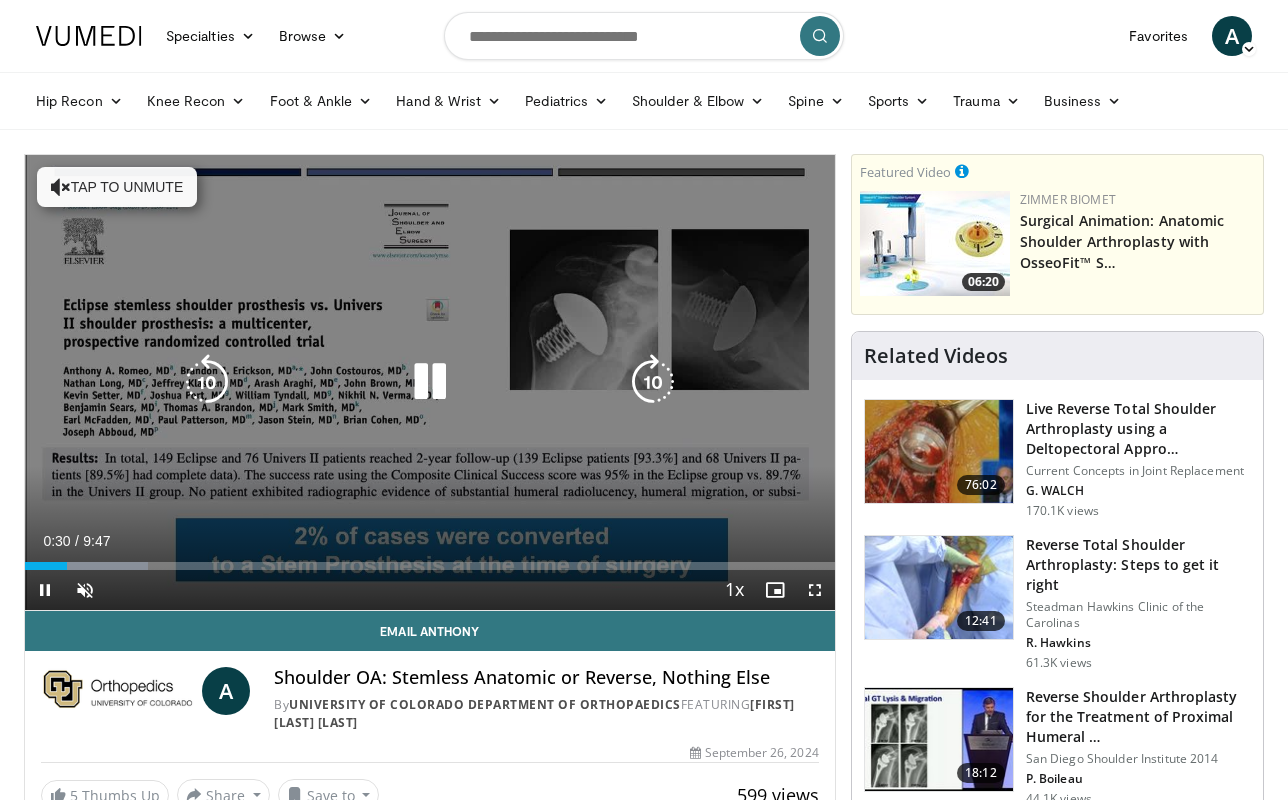 click on "Tap to unmute" at bounding box center (117, 187) 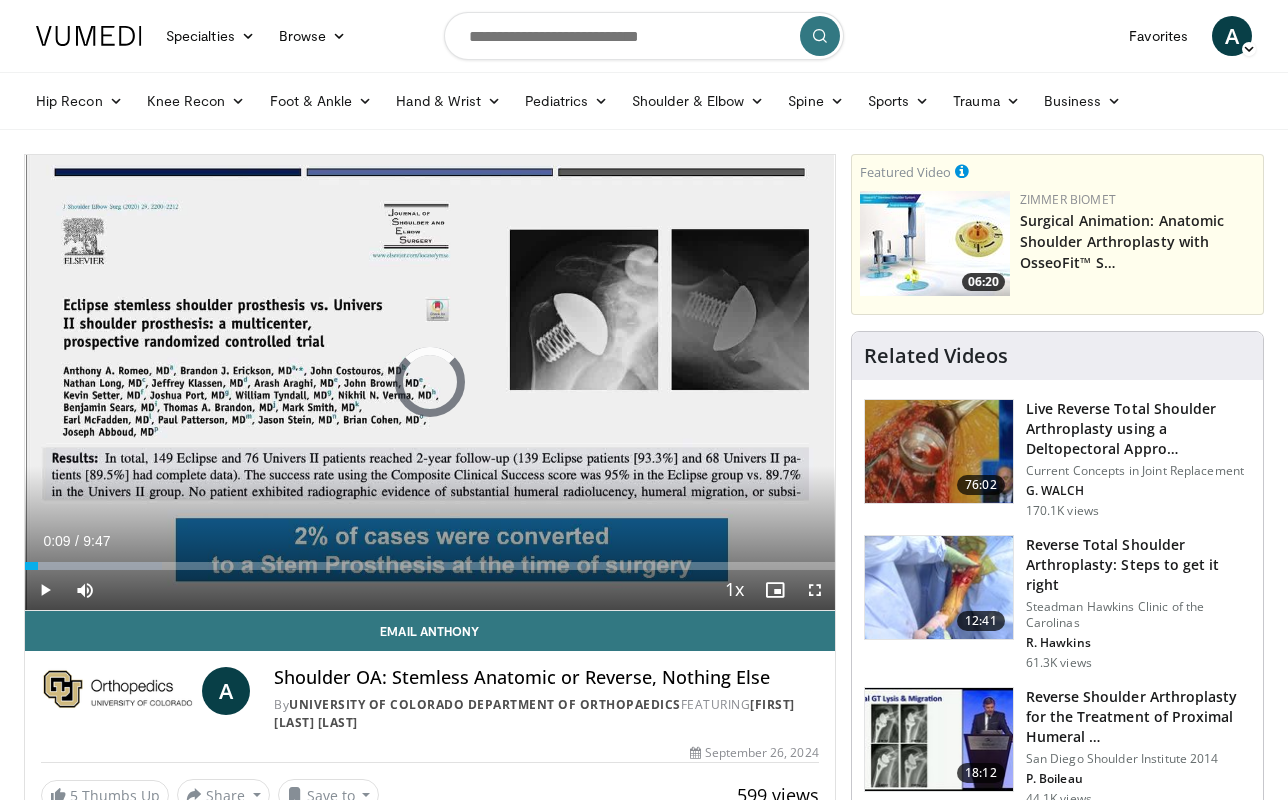 drag, startPoint x: 65, startPoint y: 561, endPoint x: -40, endPoint y: 562, distance: 105.00476 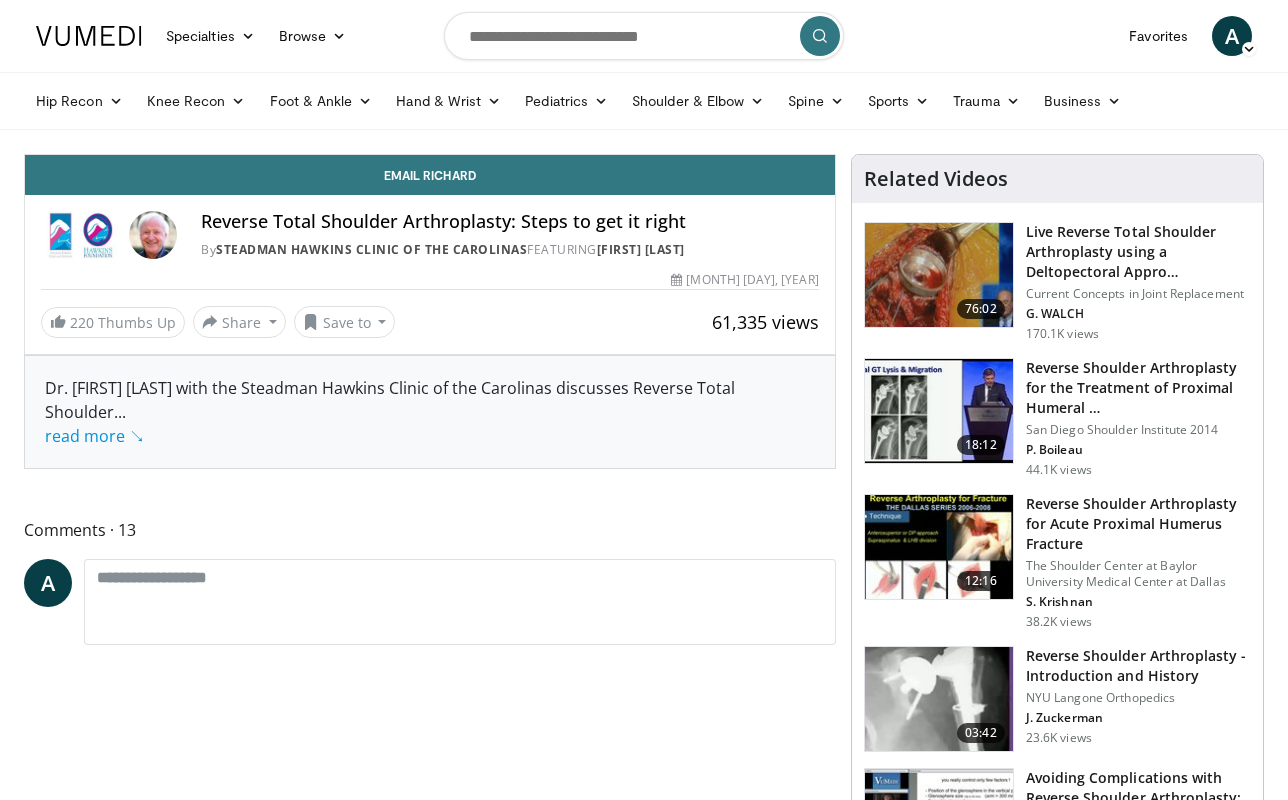 scroll, scrollTop: 0, scrollLeft: 0, axis: both 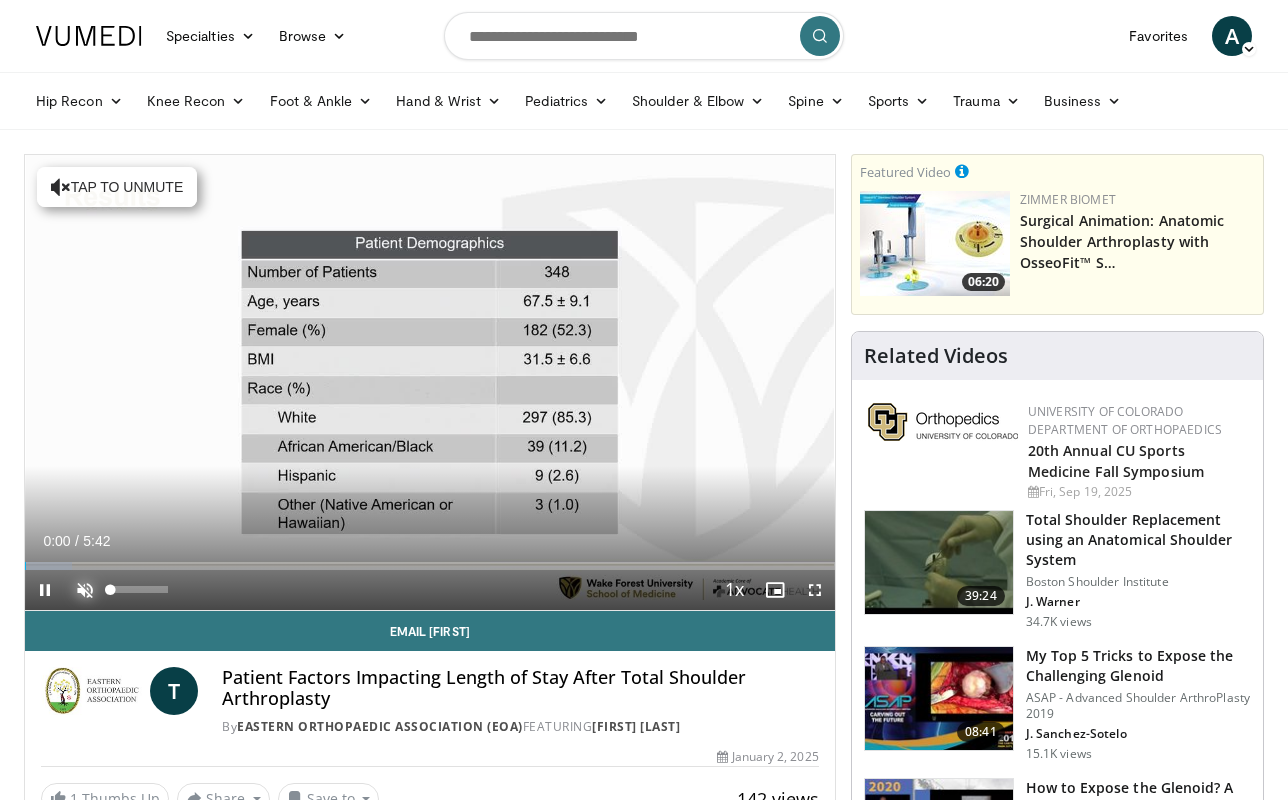 click at bounding box center [85, 590] 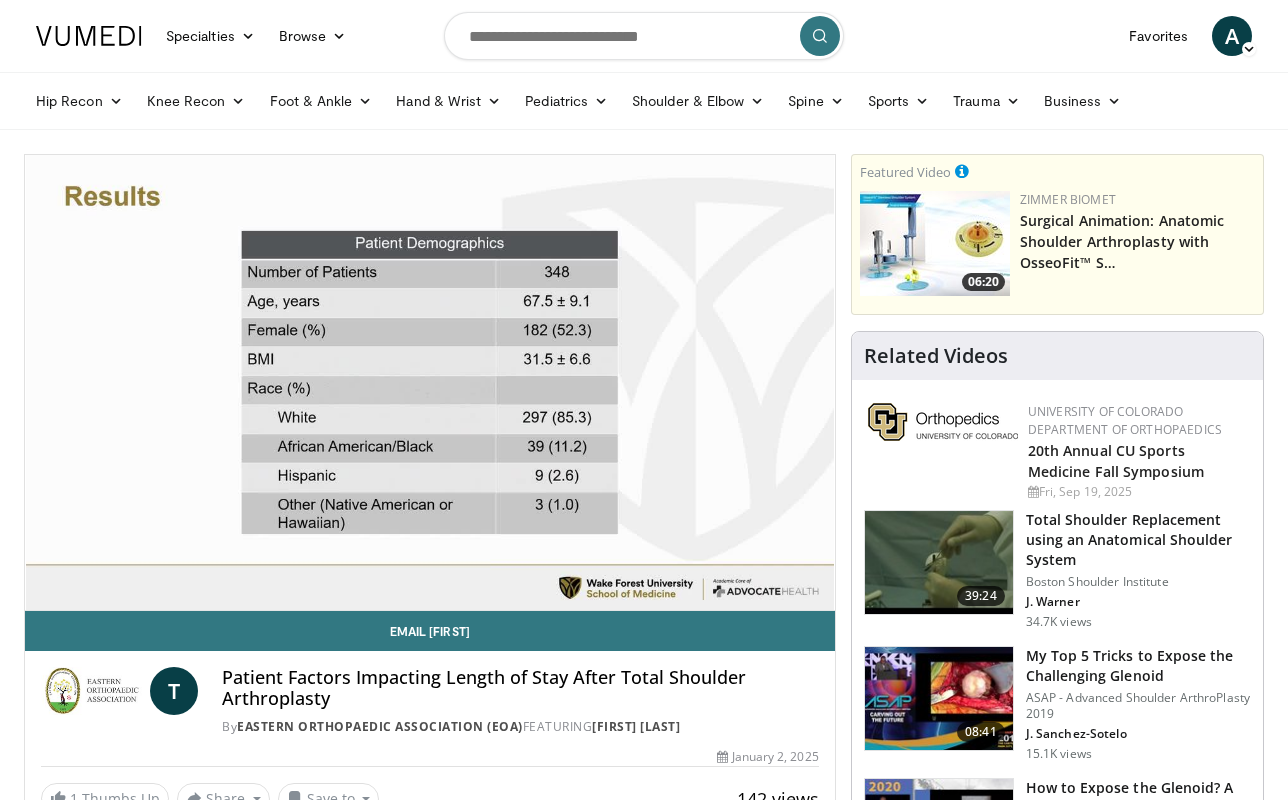 type 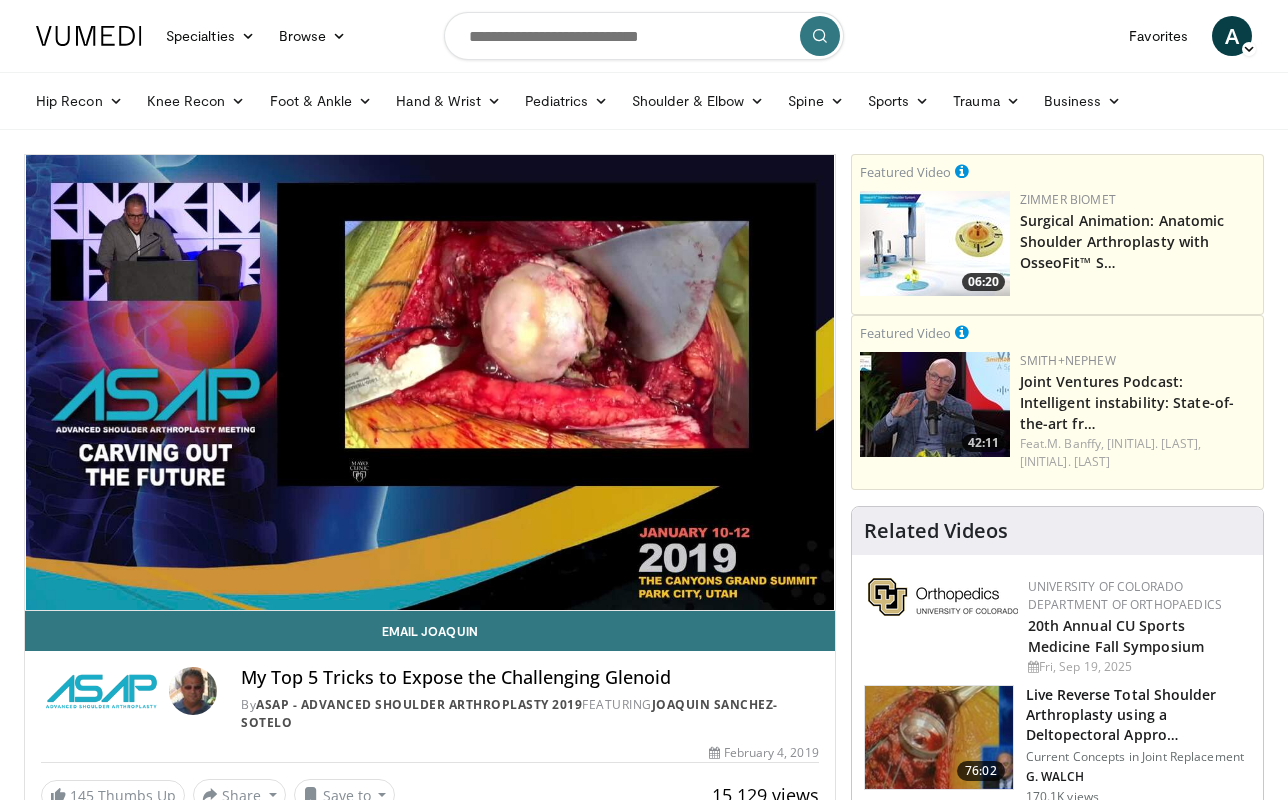 scroll, scrollTop: 0, scrollLeft: 0, axis: both 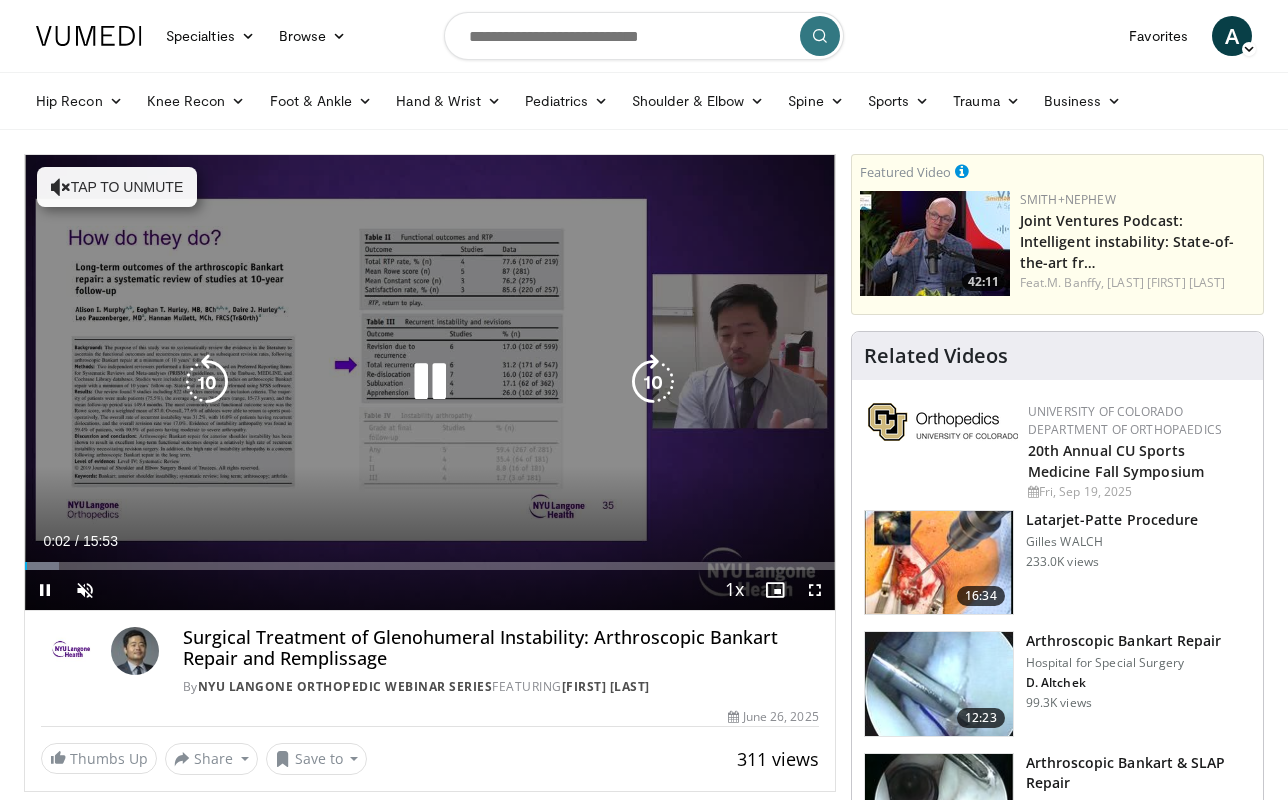 click on "Tap to unmute" at bounding box center (117, 187) 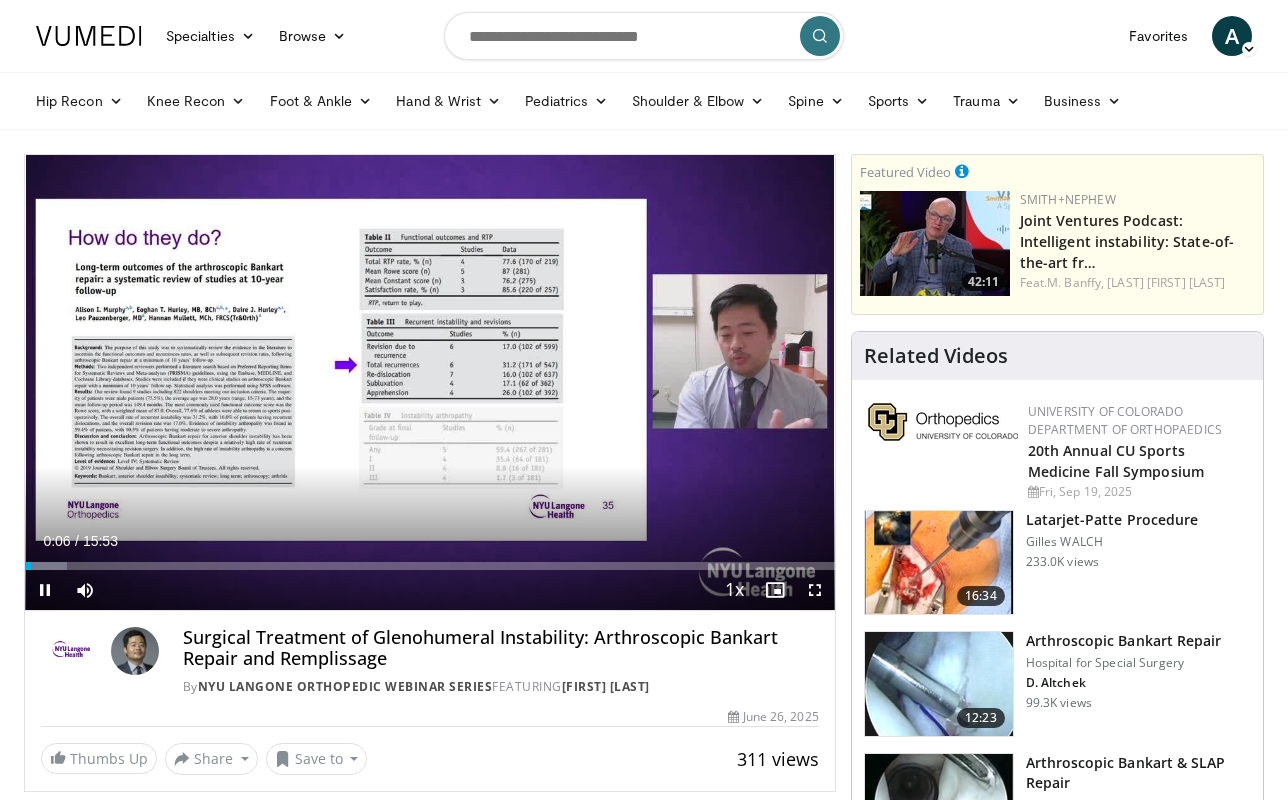 click on "+" at bounding box center [123, 620] 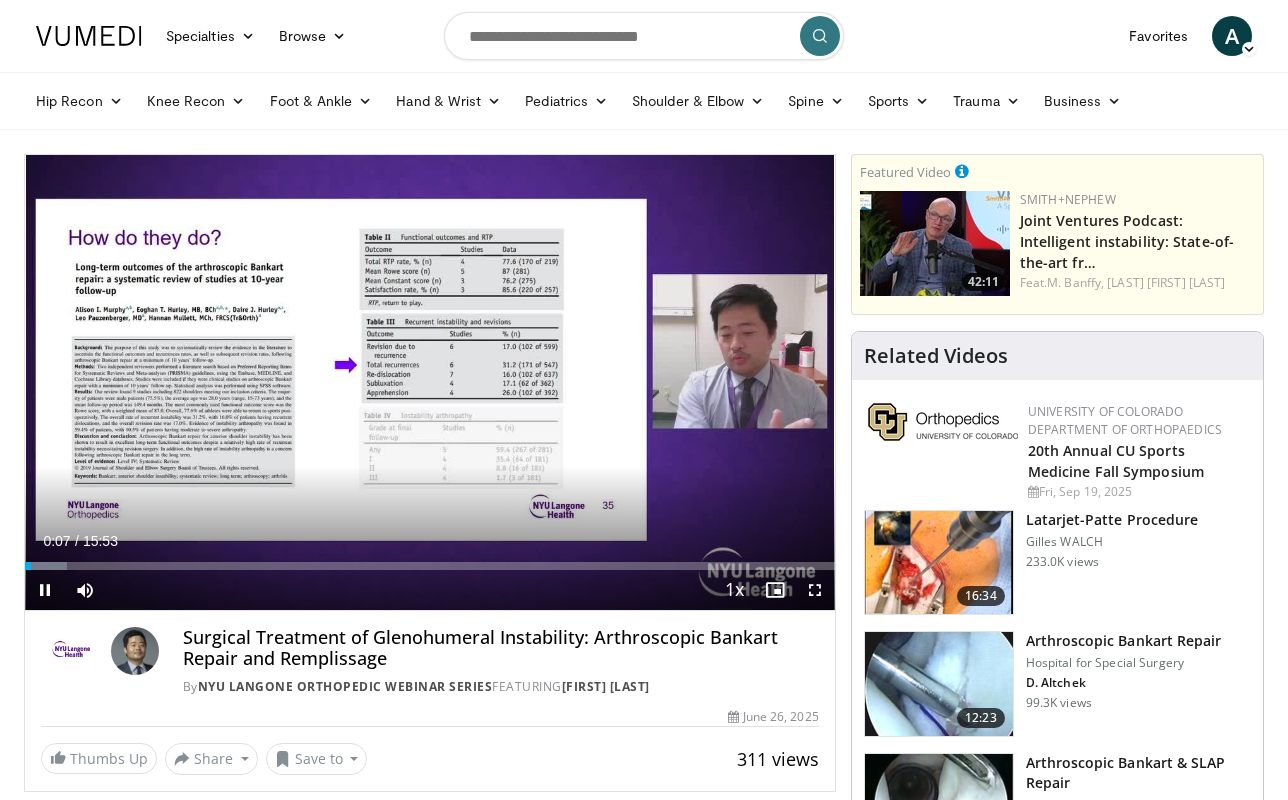 click on "+" at bounding box center [123, 620] 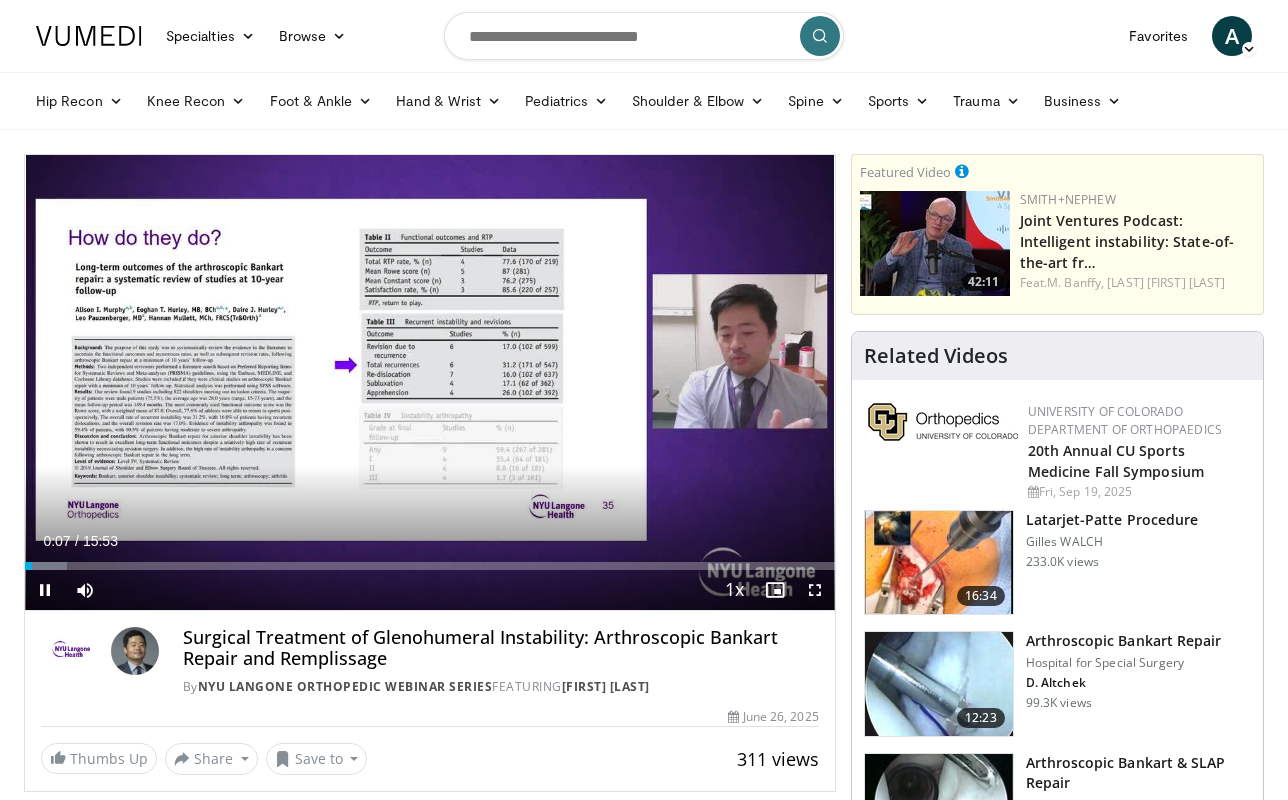click on "+" at bounding box center [123, 620] 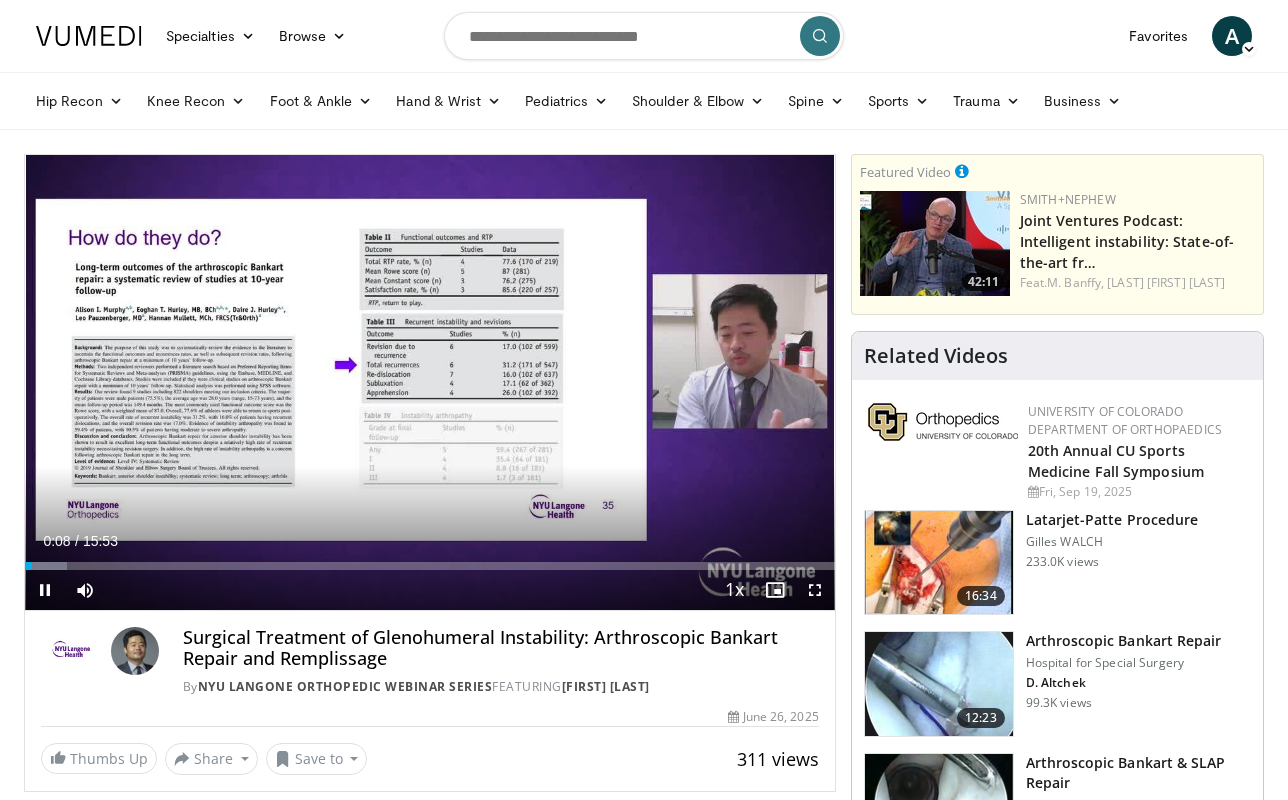 click on "+" at bounding box center (123, 620) 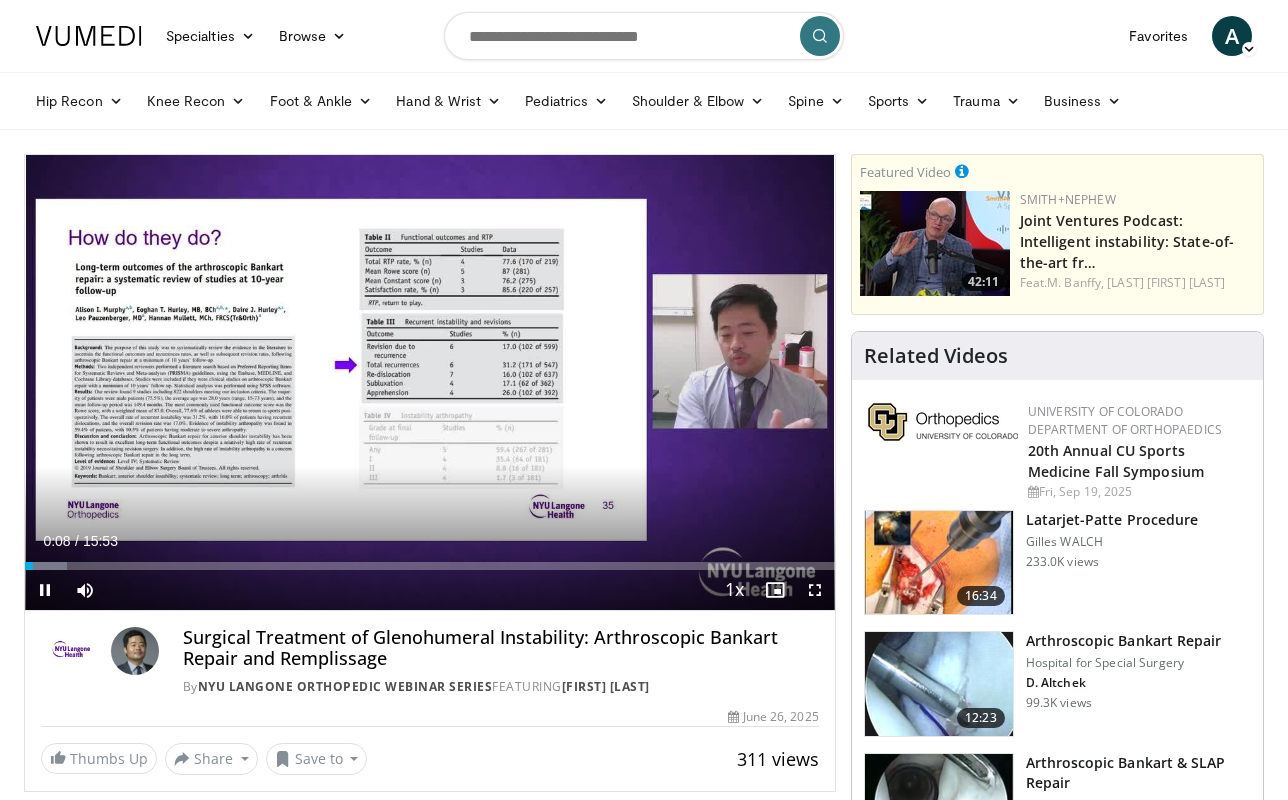 click on "+" at bounding box center [123, 620] 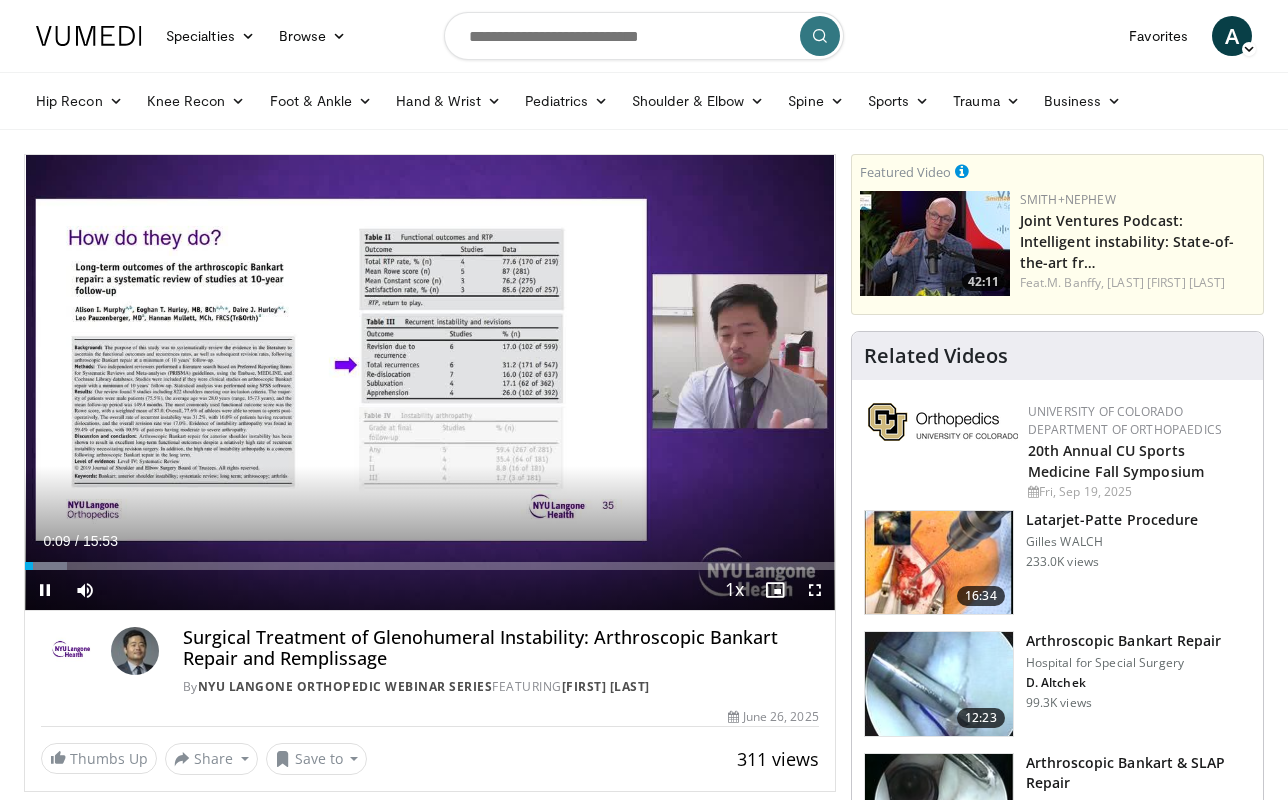 click on "+" at bounding box center [123, 620] 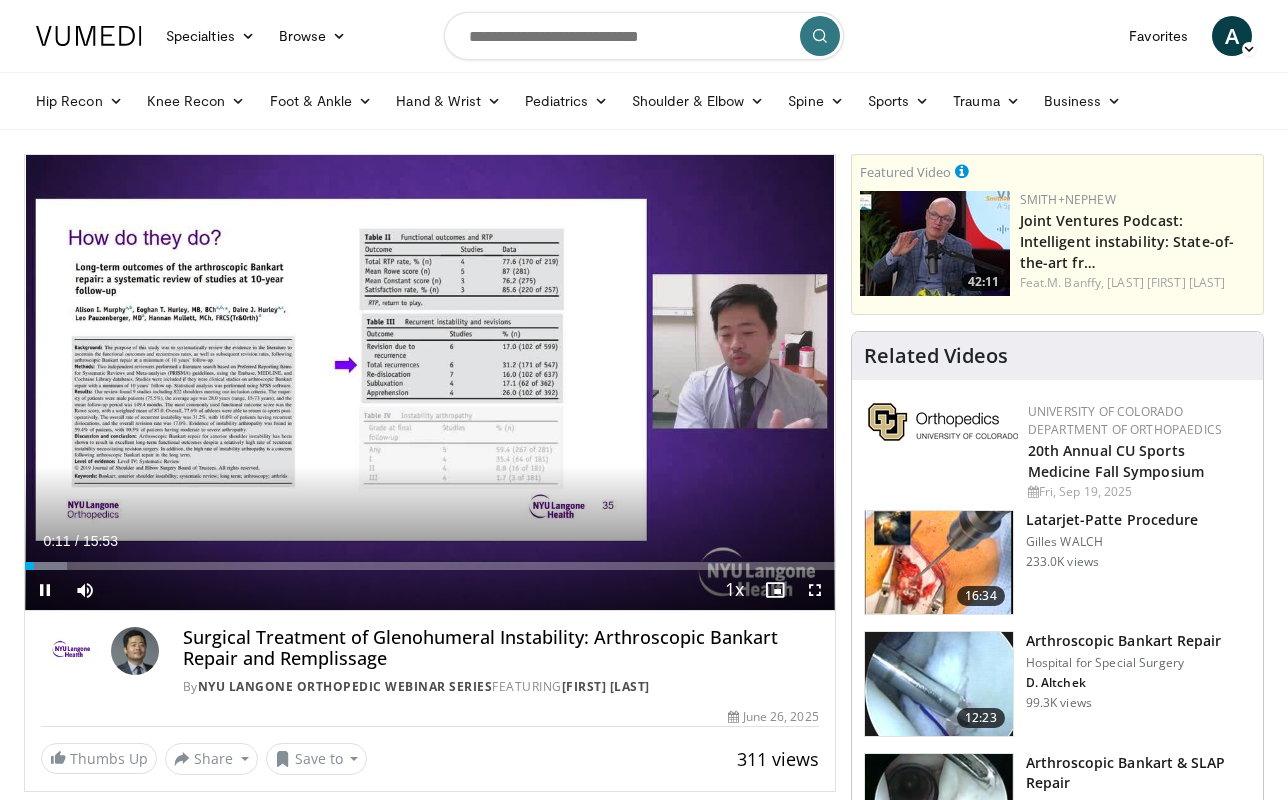 click on "−" at bounding box center (95, 620) 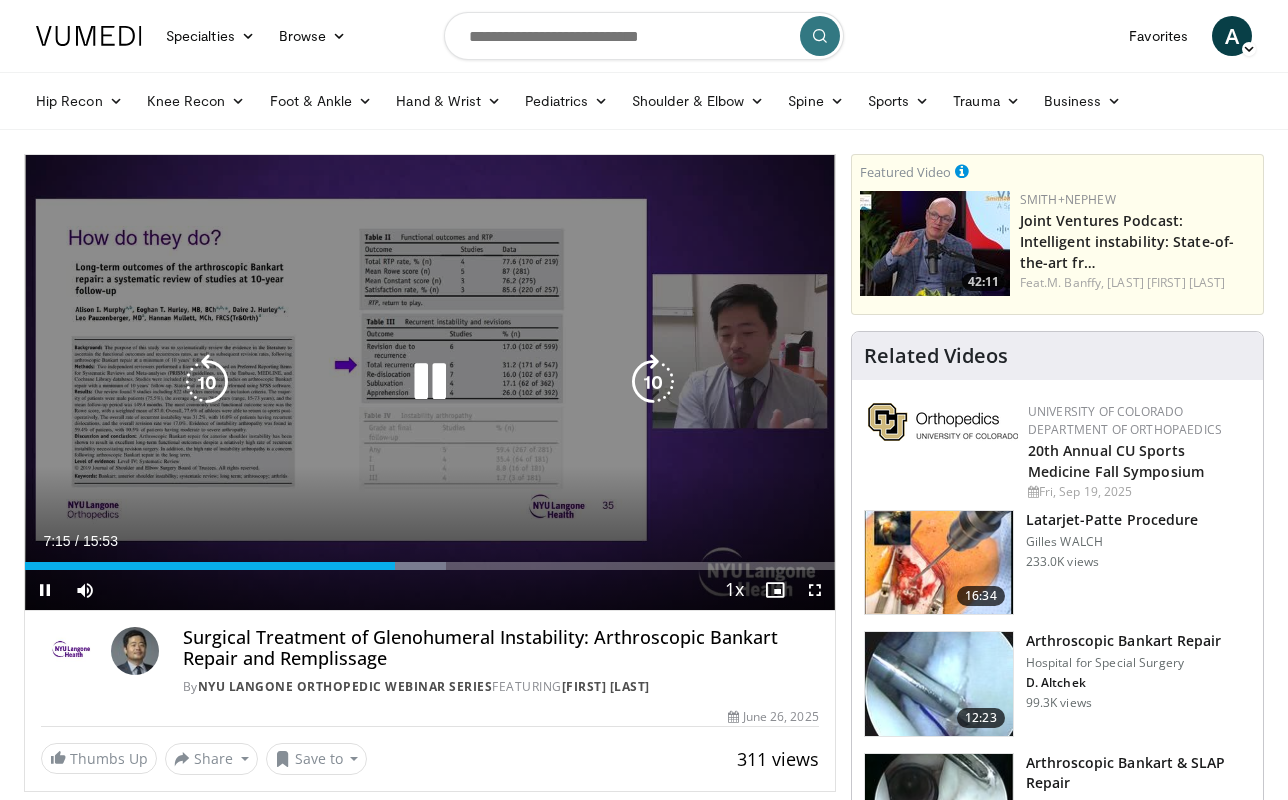 click at bounding box center [430, 382] 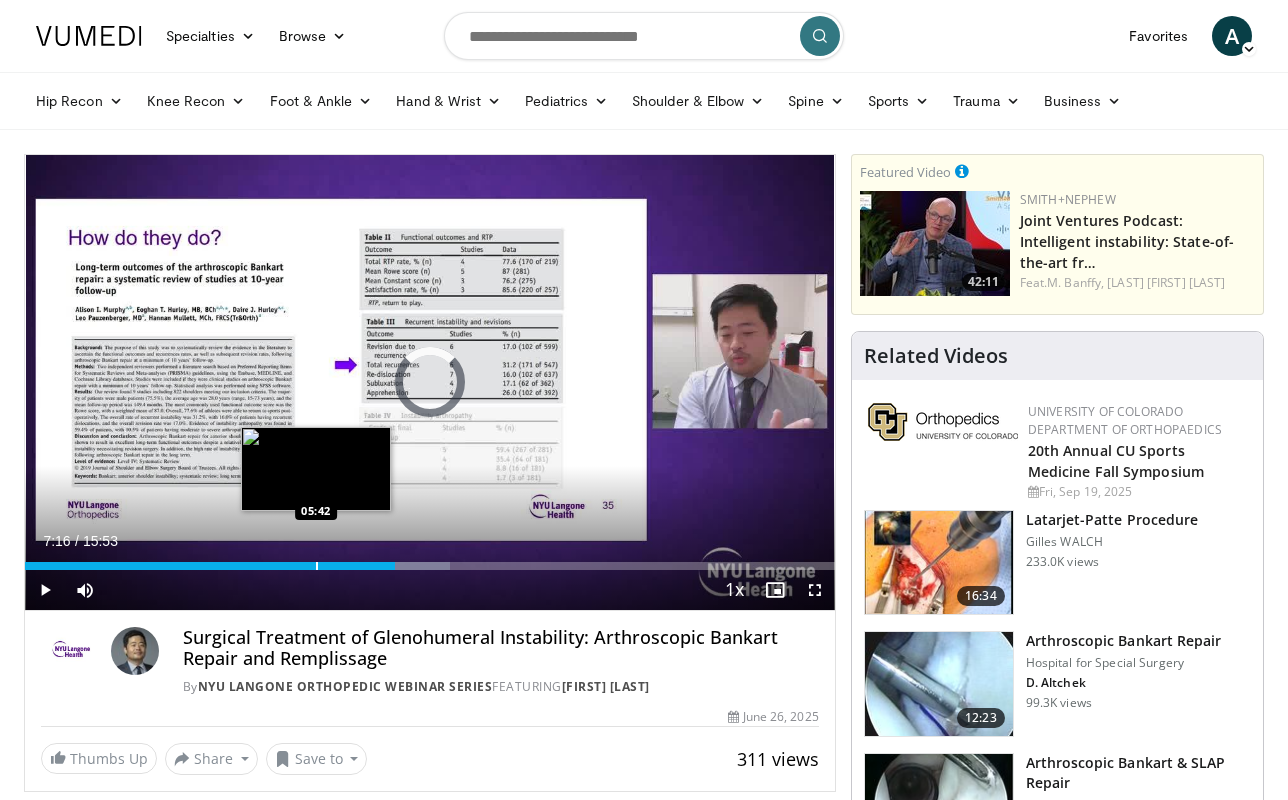 click on "Loaded :  52.46% 07:16 05:42" at bounding box center [430, 560] 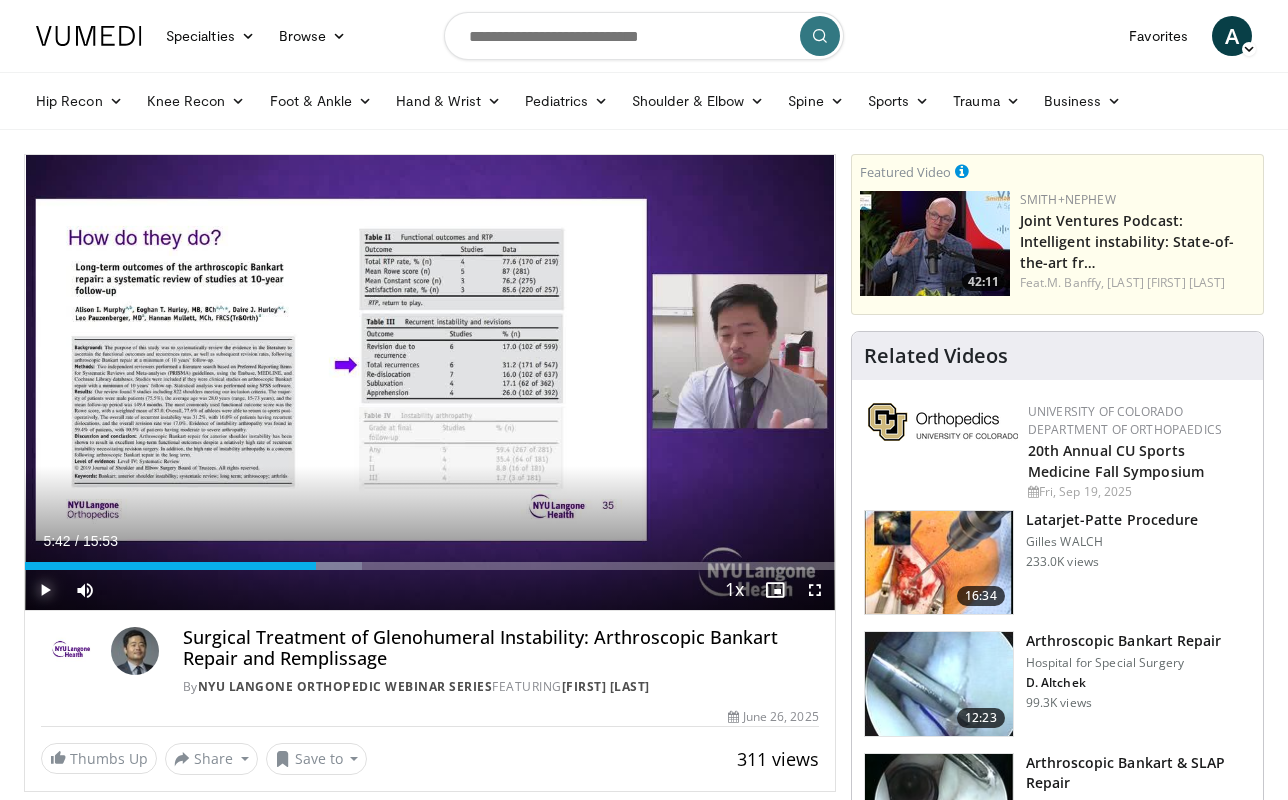 click at bounding box center [45, 590] 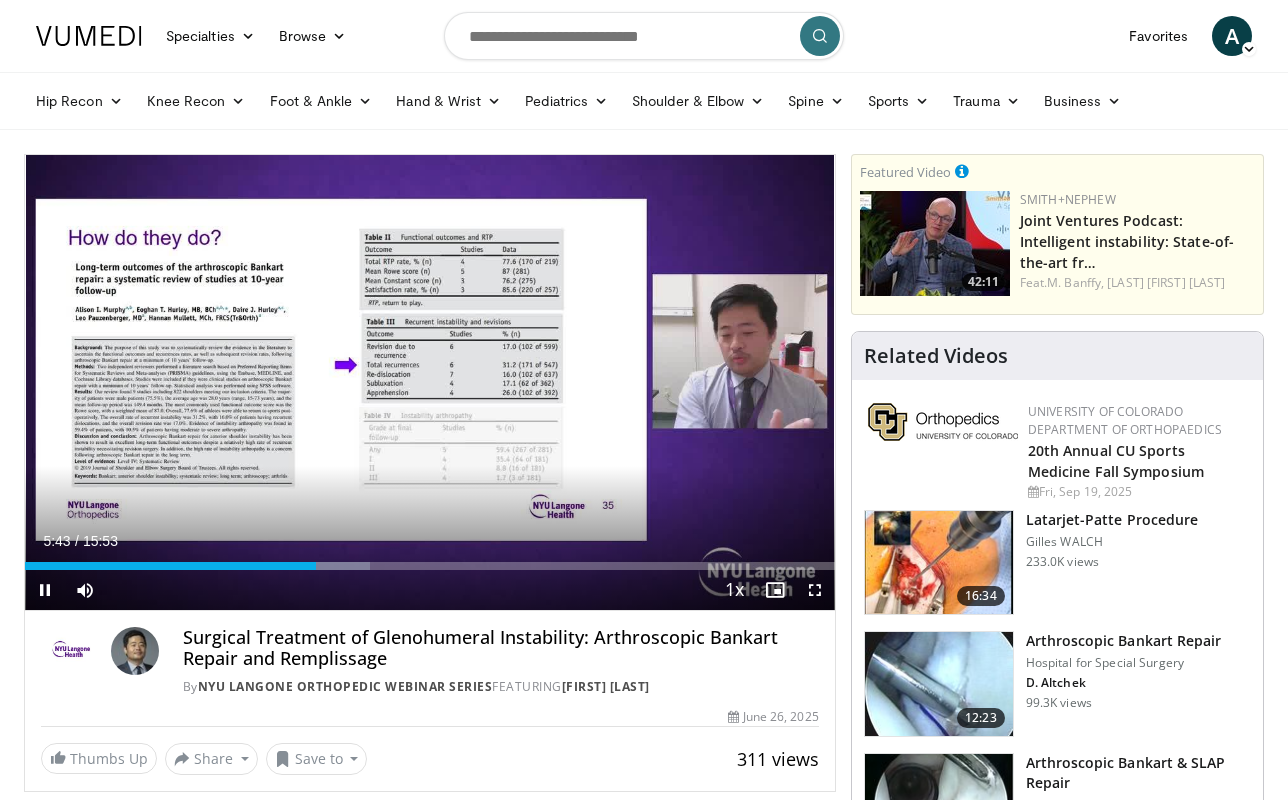 click on "Current Time  5:43 / Duration  15:53 Pause Skip Backward Skip Forward Mute Loaded :  42.63% 05:43 00:47 Stream Type  LIVE Seek to live, currently behind live LIVE   1x Playback Rate 0.5x 0.75x 1x , selected 1.25x 1.5x 1.75x 2x Chapters Chapters Descriptions descriptions off , selected Captions captions settings , opens captions settings dialog captions off , selected Audio Track en (Main) , selected Fullscreen Enable picture-in-picture mode" at bounding box center (430, 590) 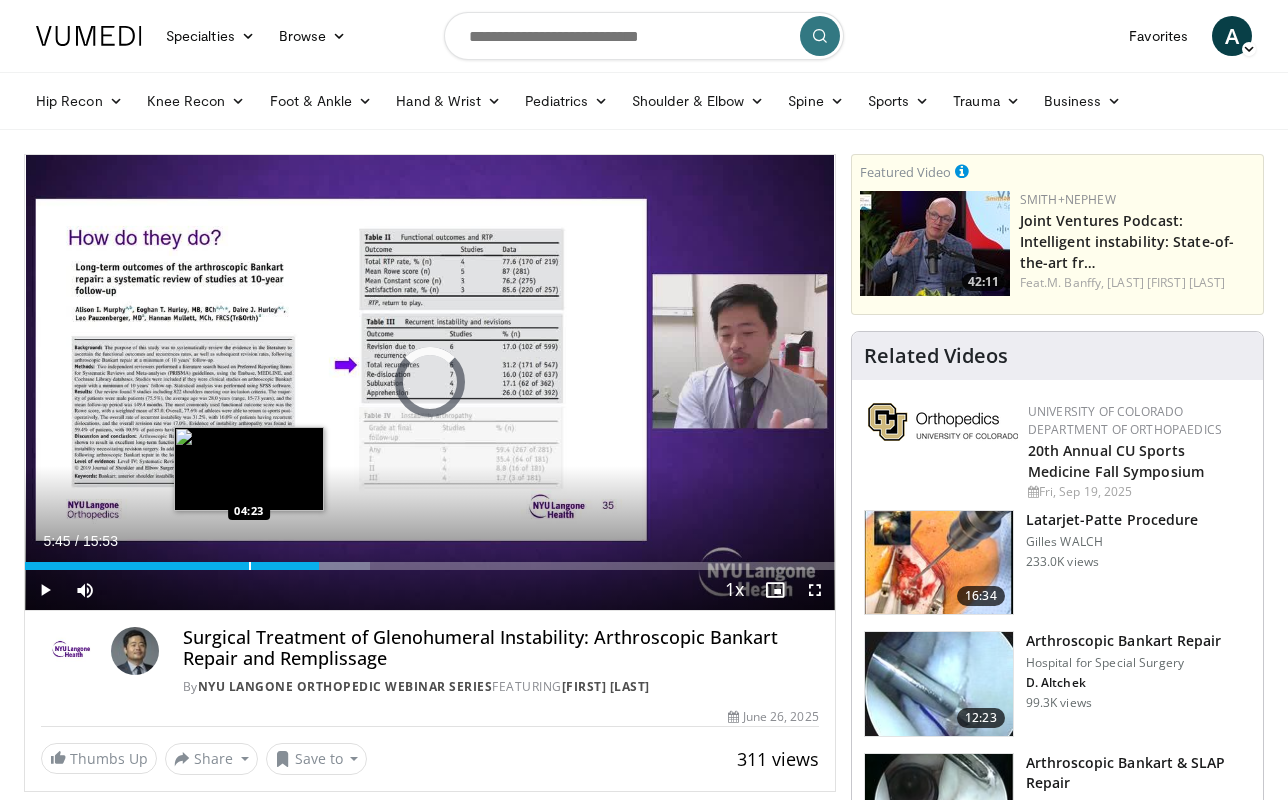 click at bounding box center [250, 566] 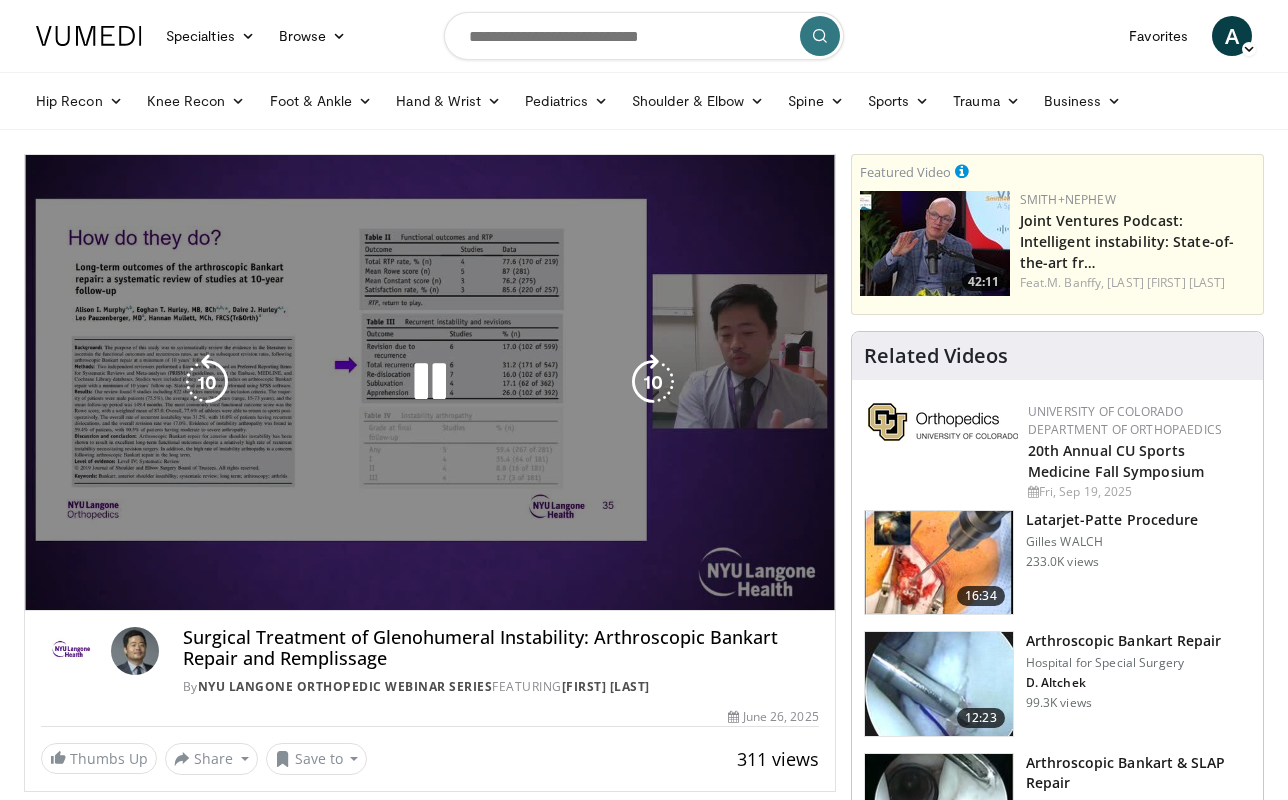 click at bounding box center [430, 382] 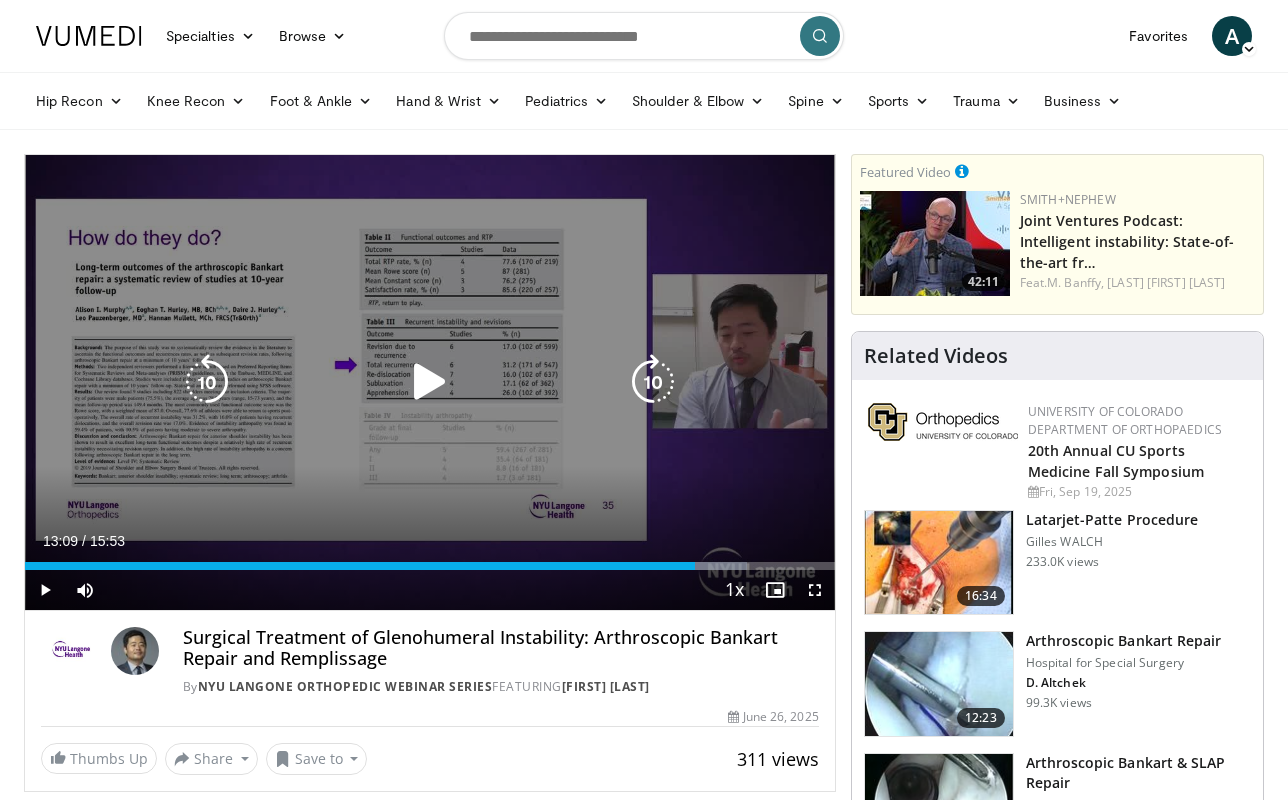 click at bounding box center (430, 382) 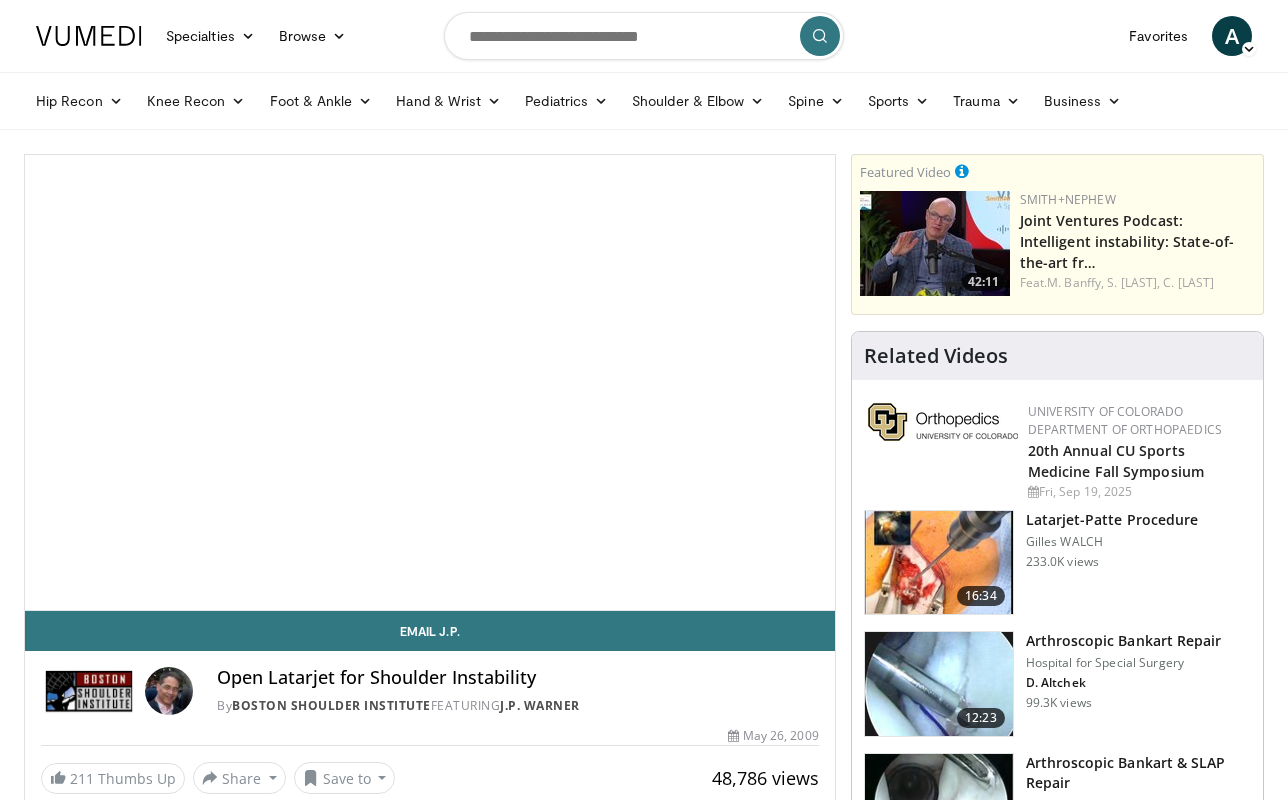 scroll, scrollTop: 0, scrollLeft: 0, axis: both 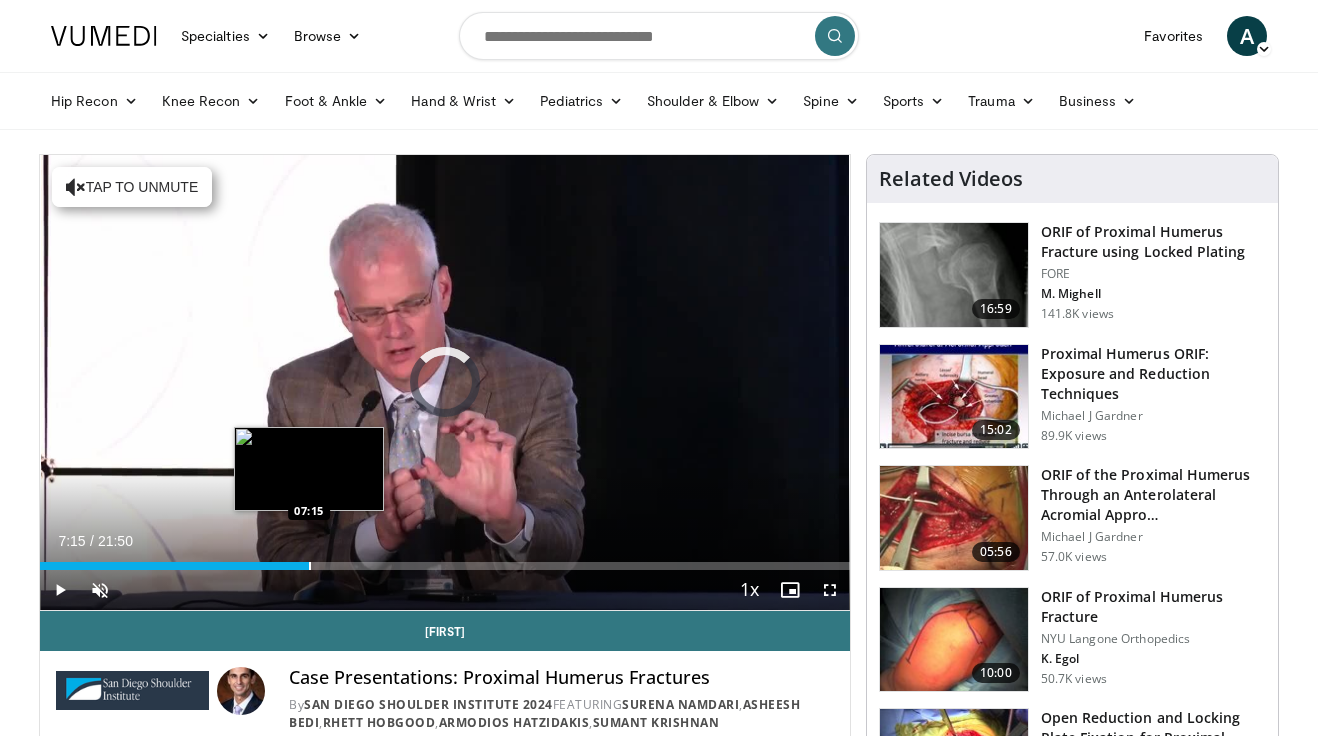 click at bounding box center [310, 566] 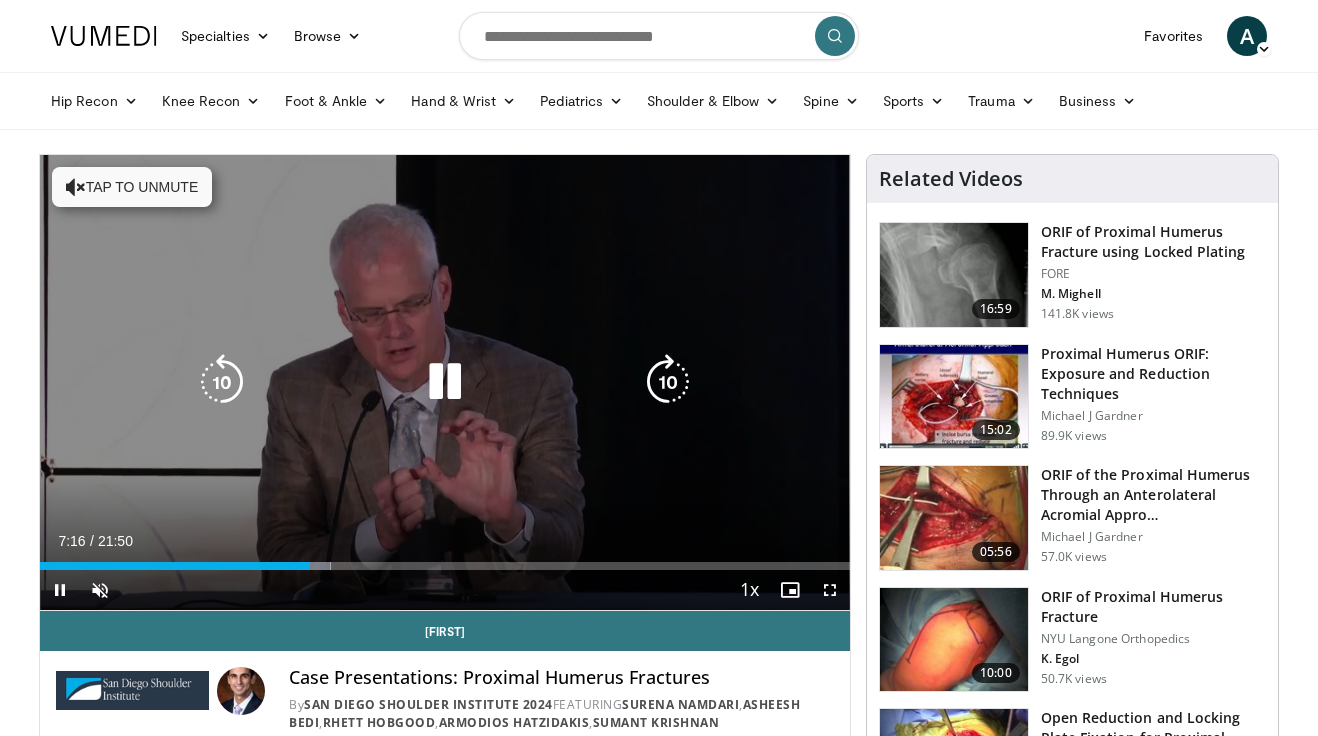 click on "Tap to unmute" at bounding box center [132, 187] 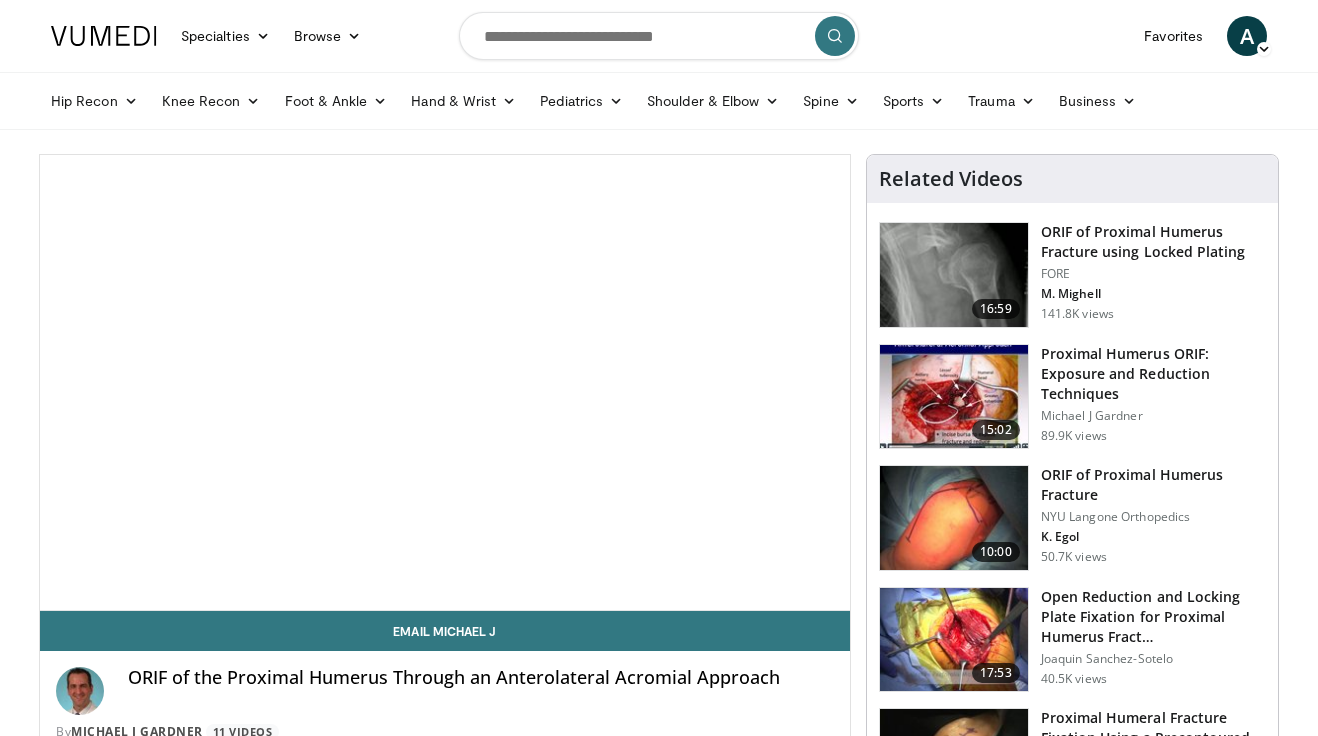 scroll, scrollTop: 0, scrollLeft: 0, axis: both 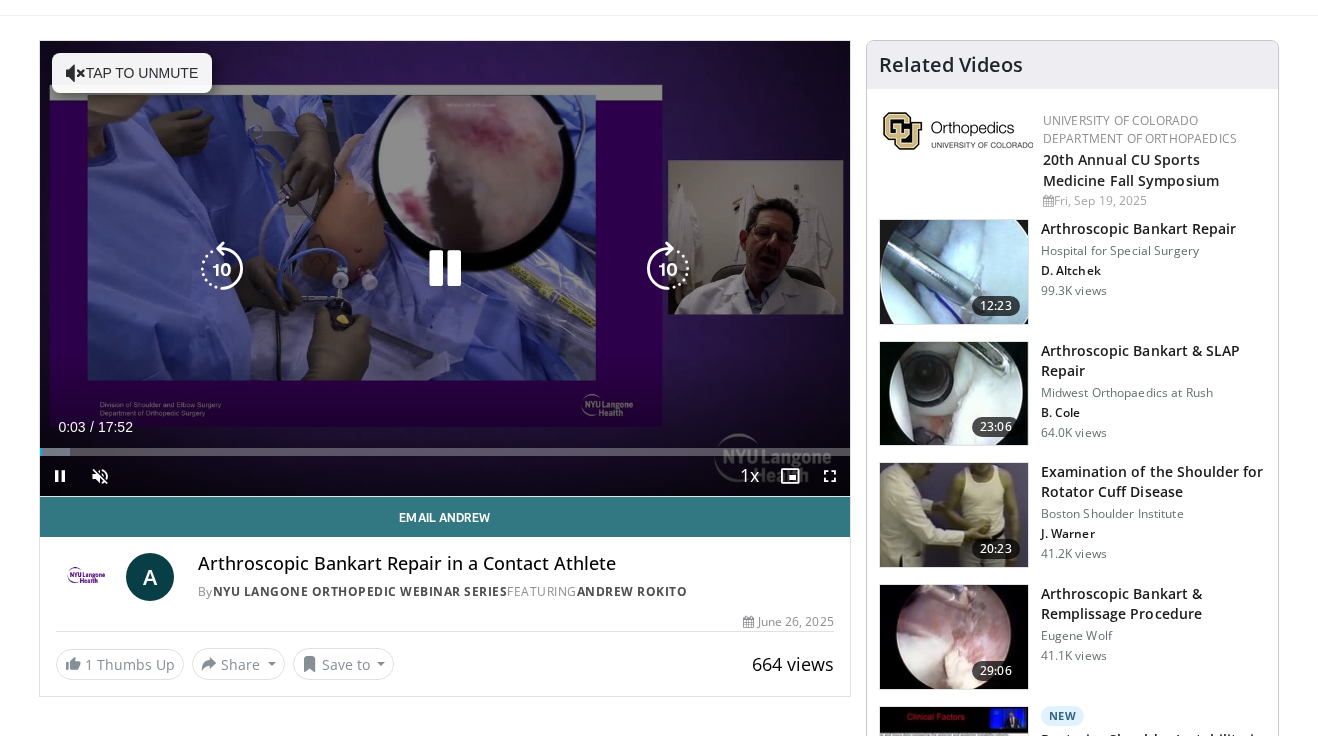 click on "Tap to unmute" at bounding box center [132, 73] 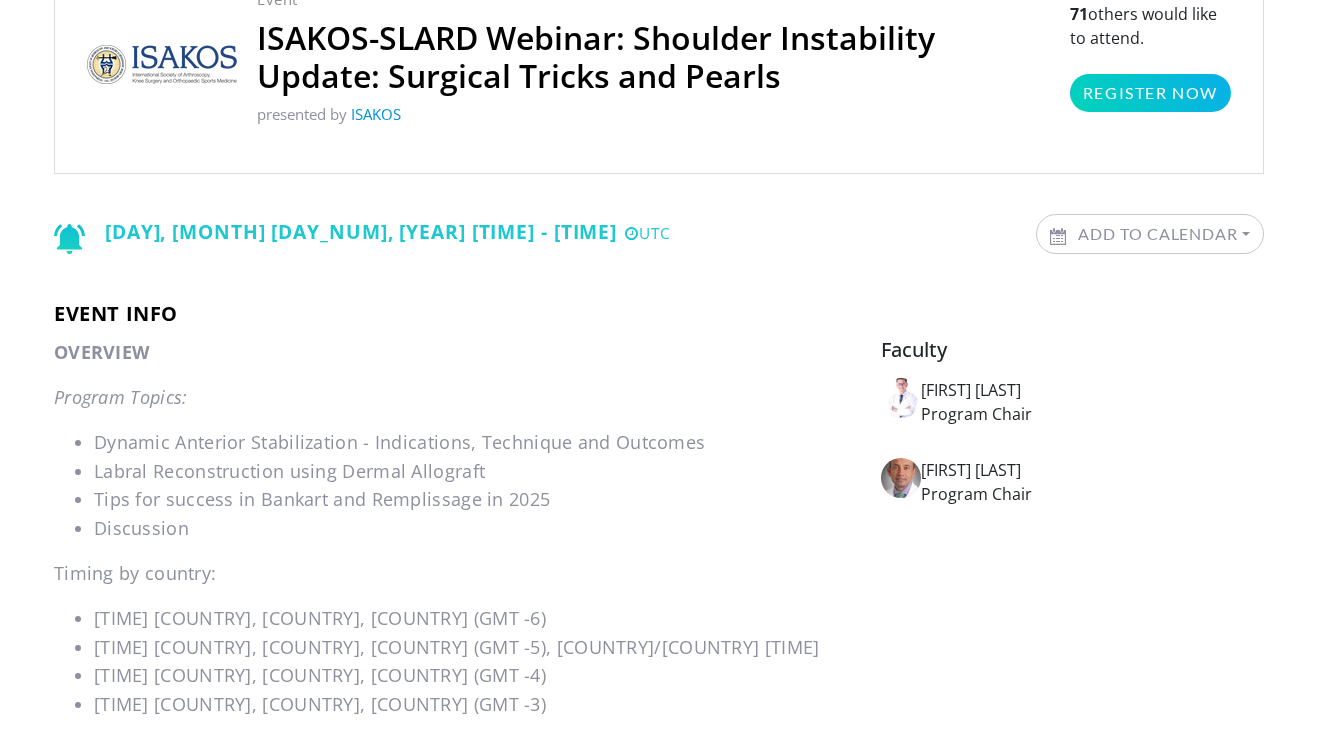 scroll, scrollTop: 113, scrollLeft: 0, axis: vertical 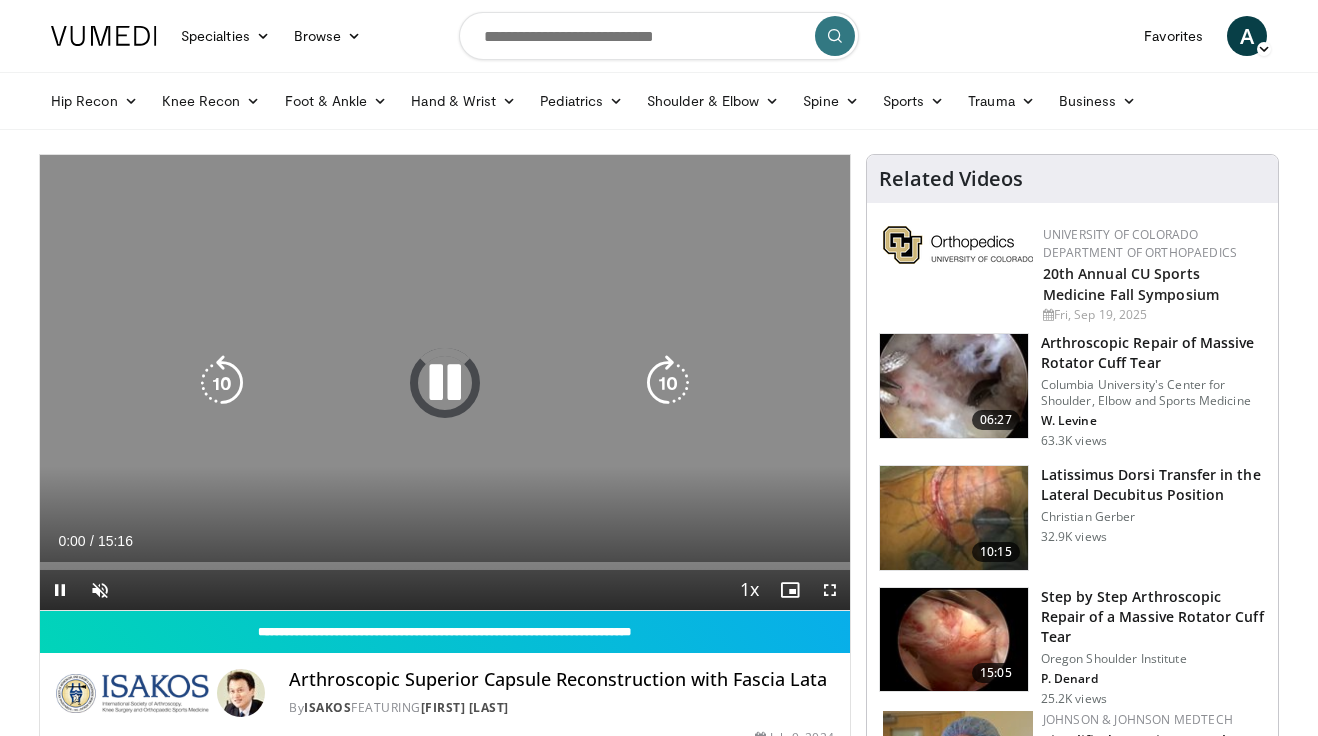 click at bounding box center [445, 383] 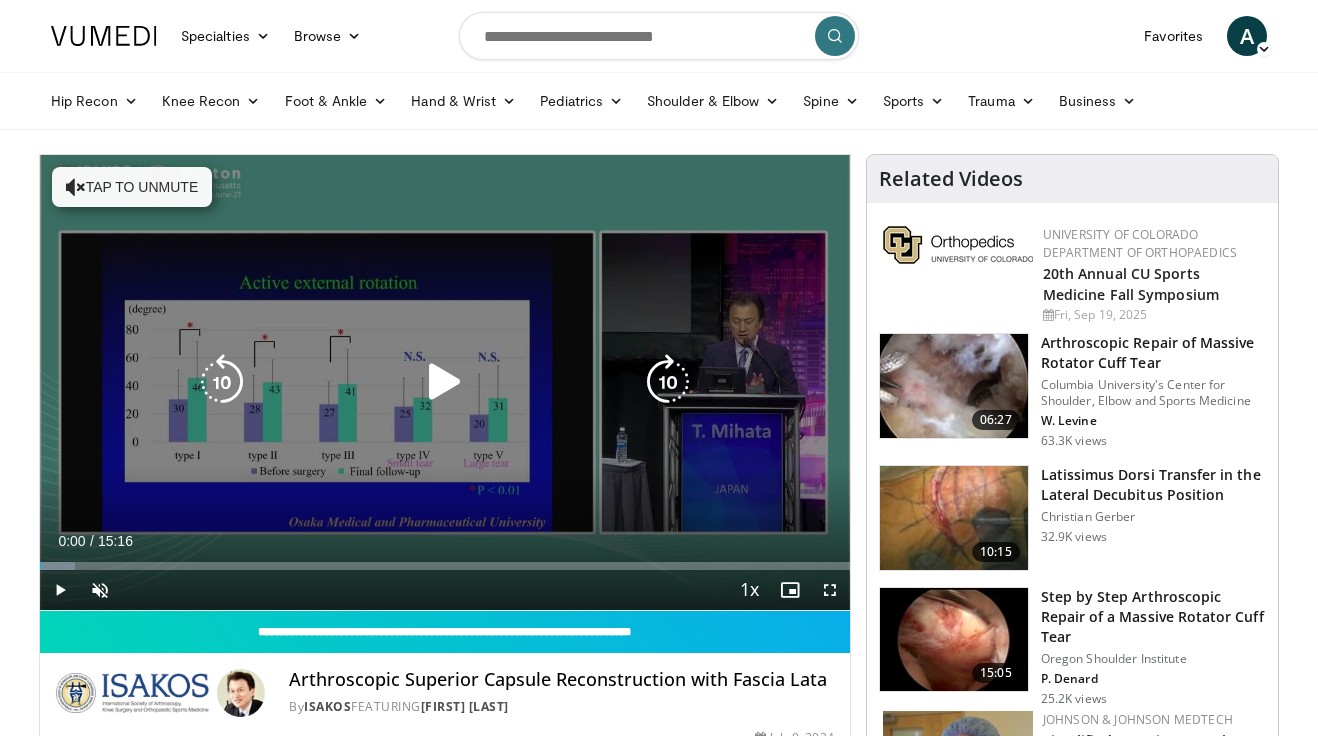 click on "Tap to unmute" at bounding box center [132, 187] 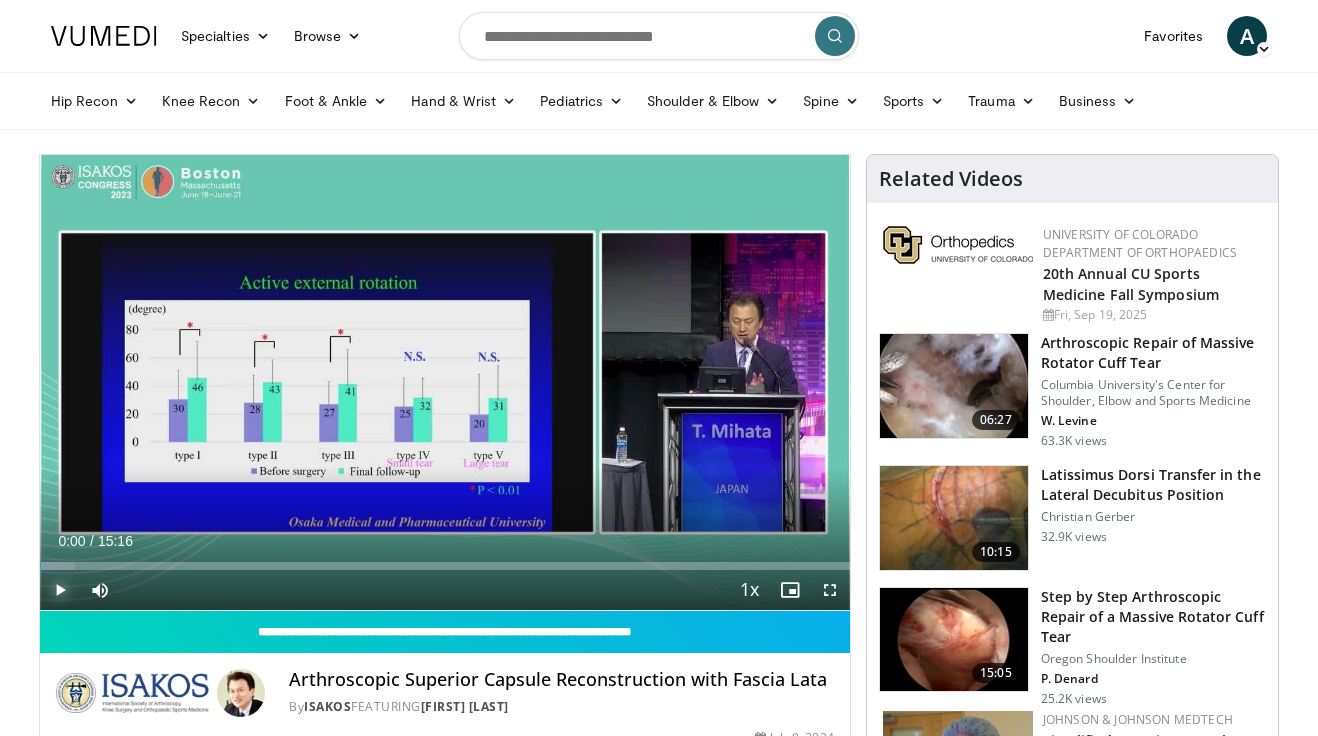 click at bounding box center [60, 590] 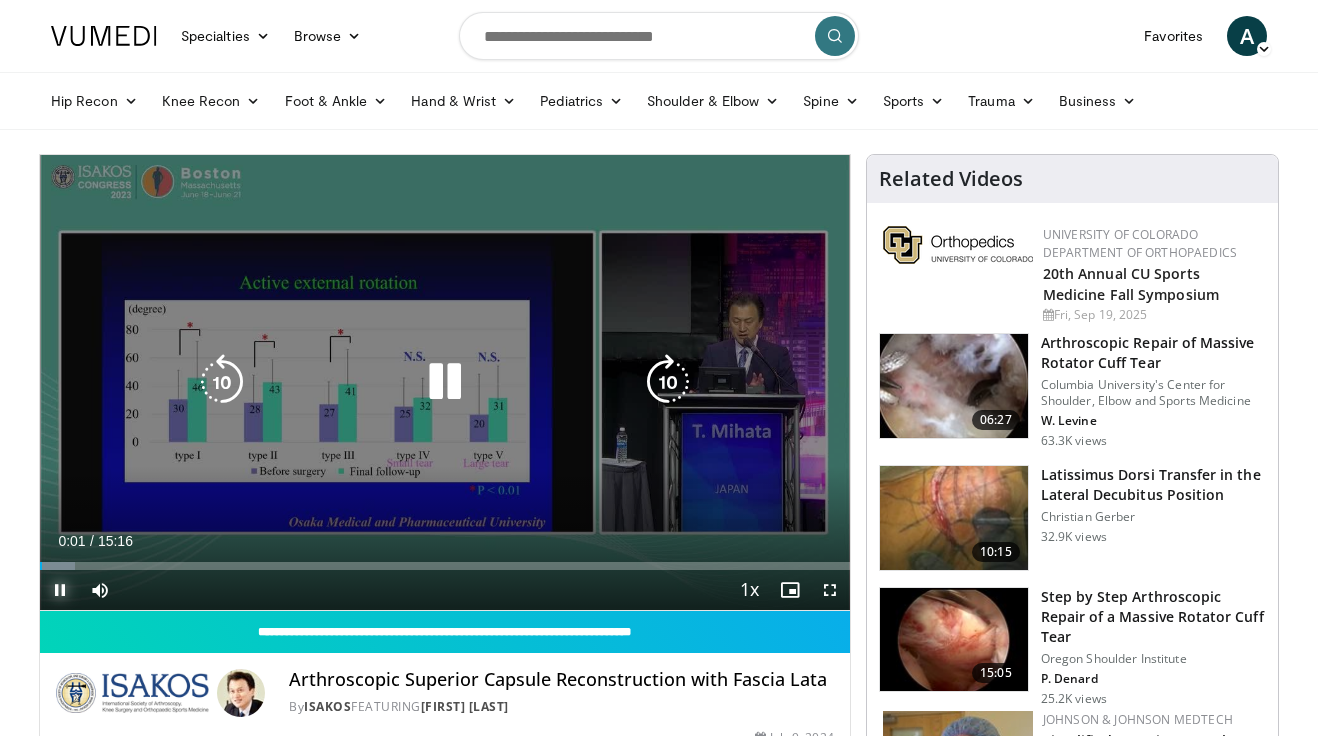 type 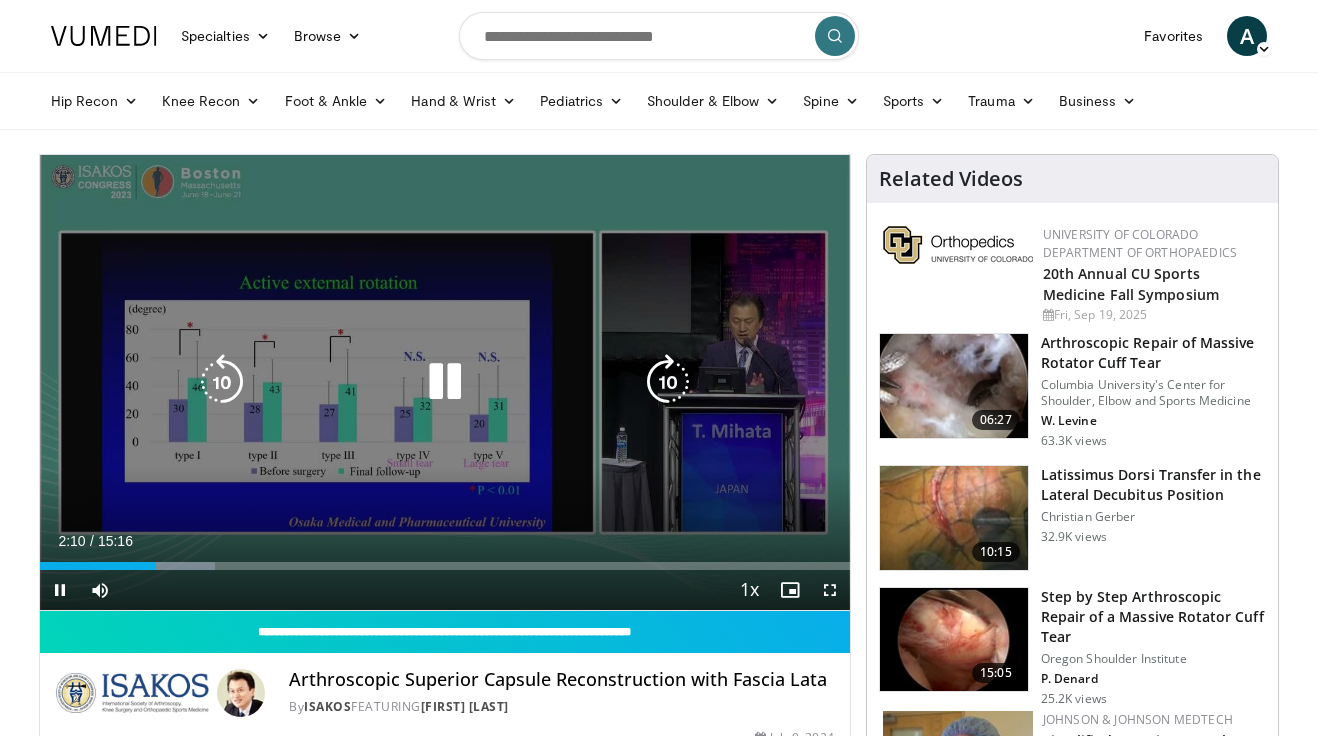 click on "10 seconds
Tap to unmute" at bounding box center (445, 382) 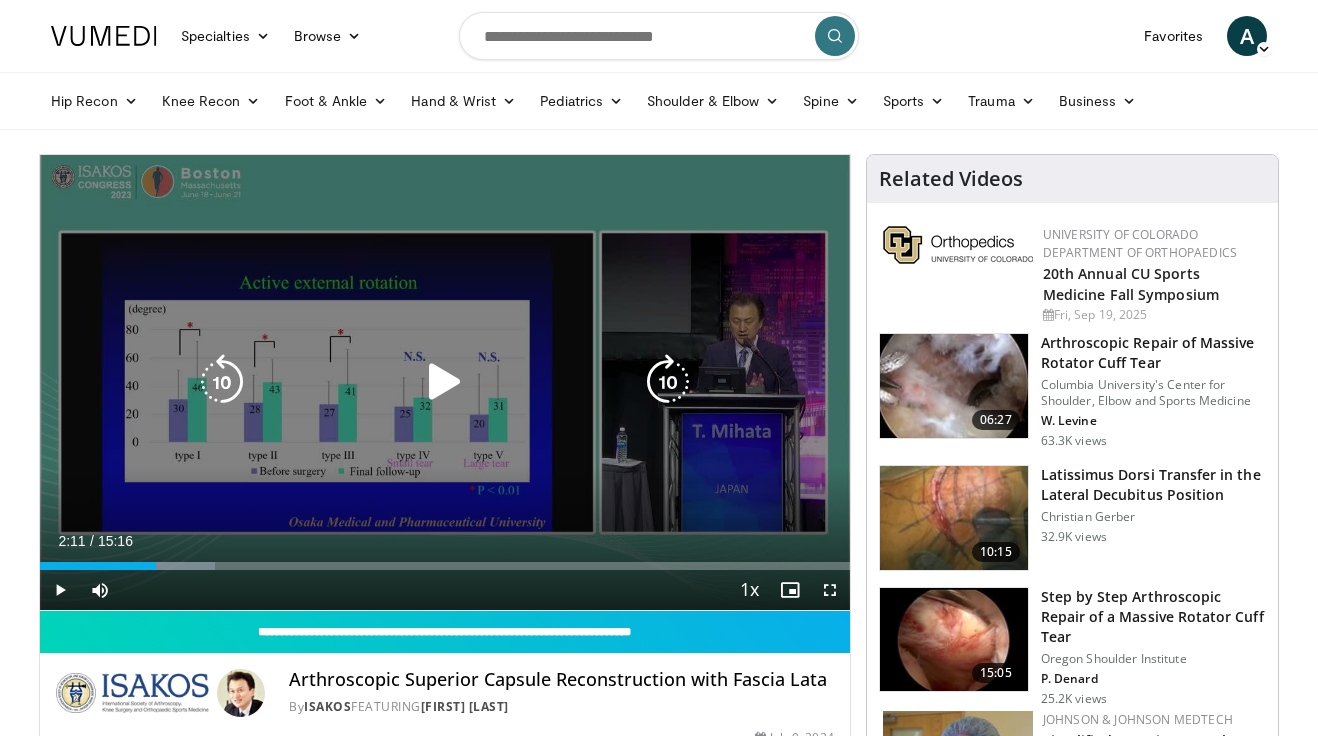 click on "10 seconds
Tap to unmute" at bounding box center [445, 382] 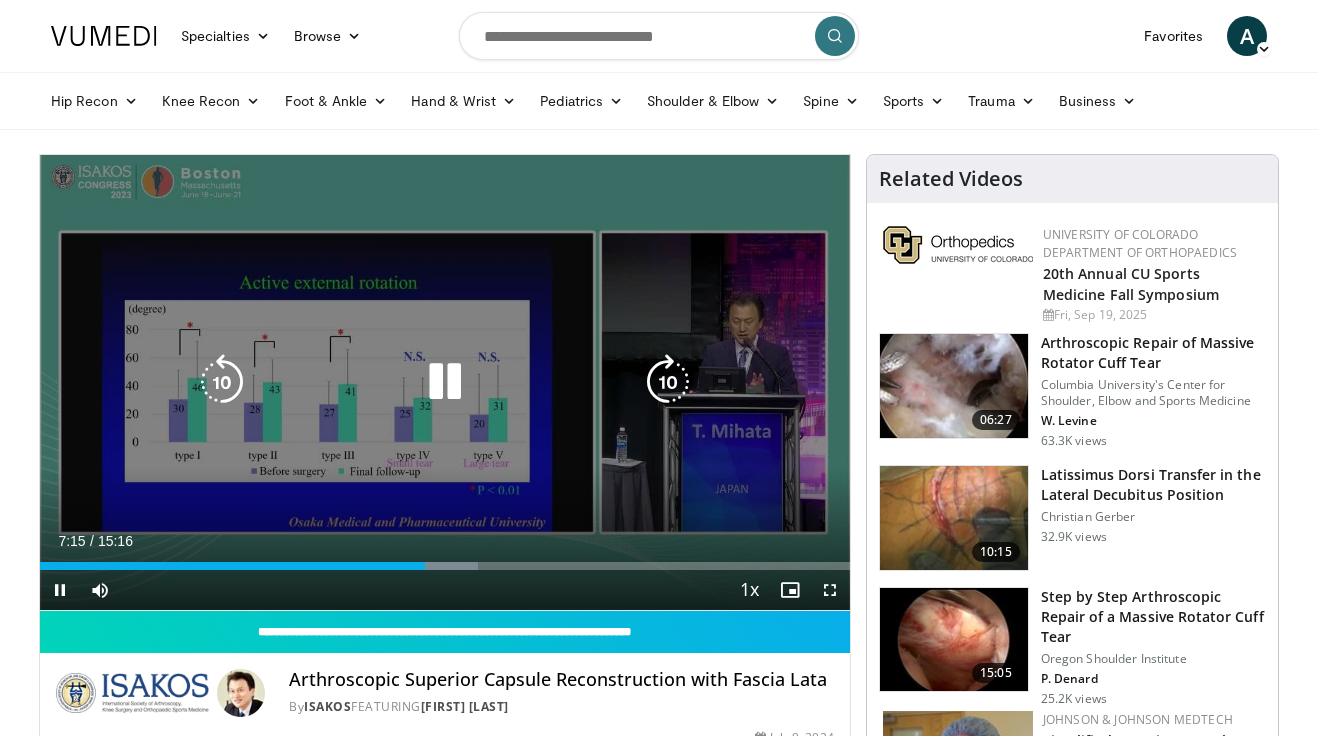 click at bounding box center [668, 382] 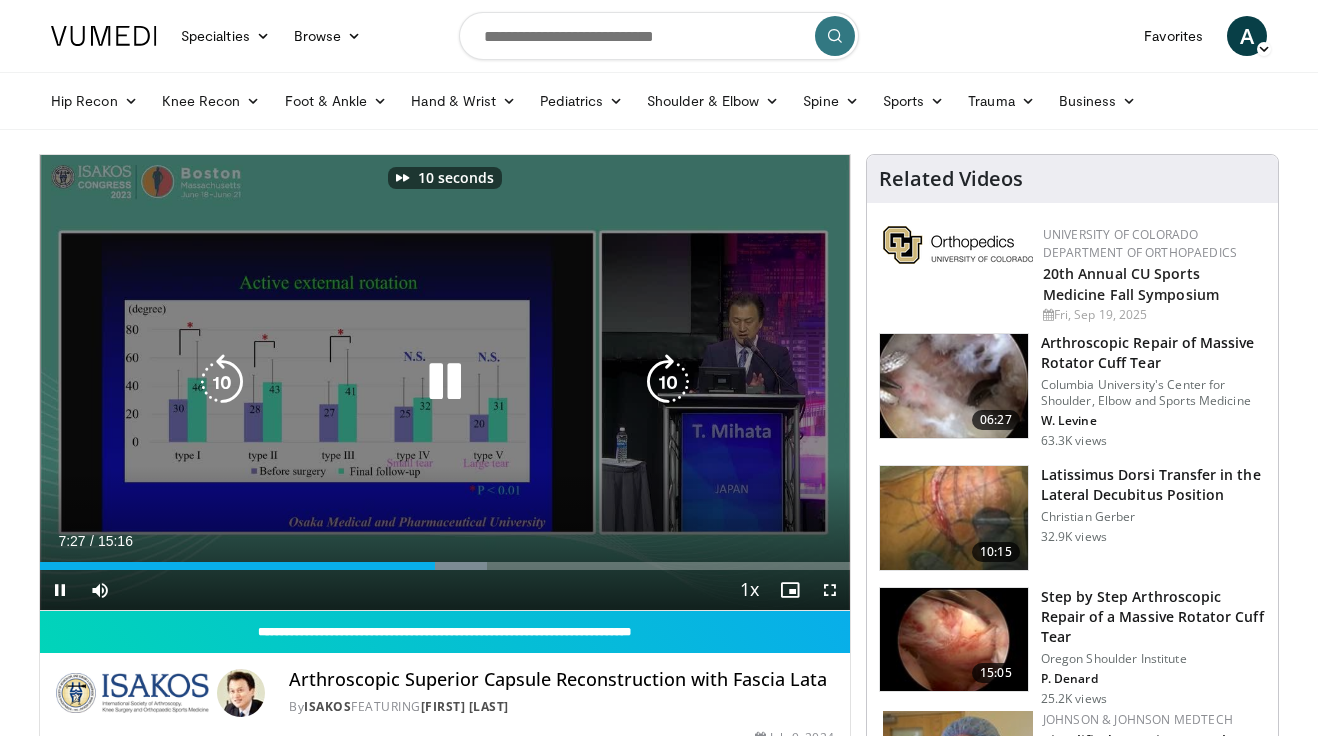 click at bounding box center (445, 382) 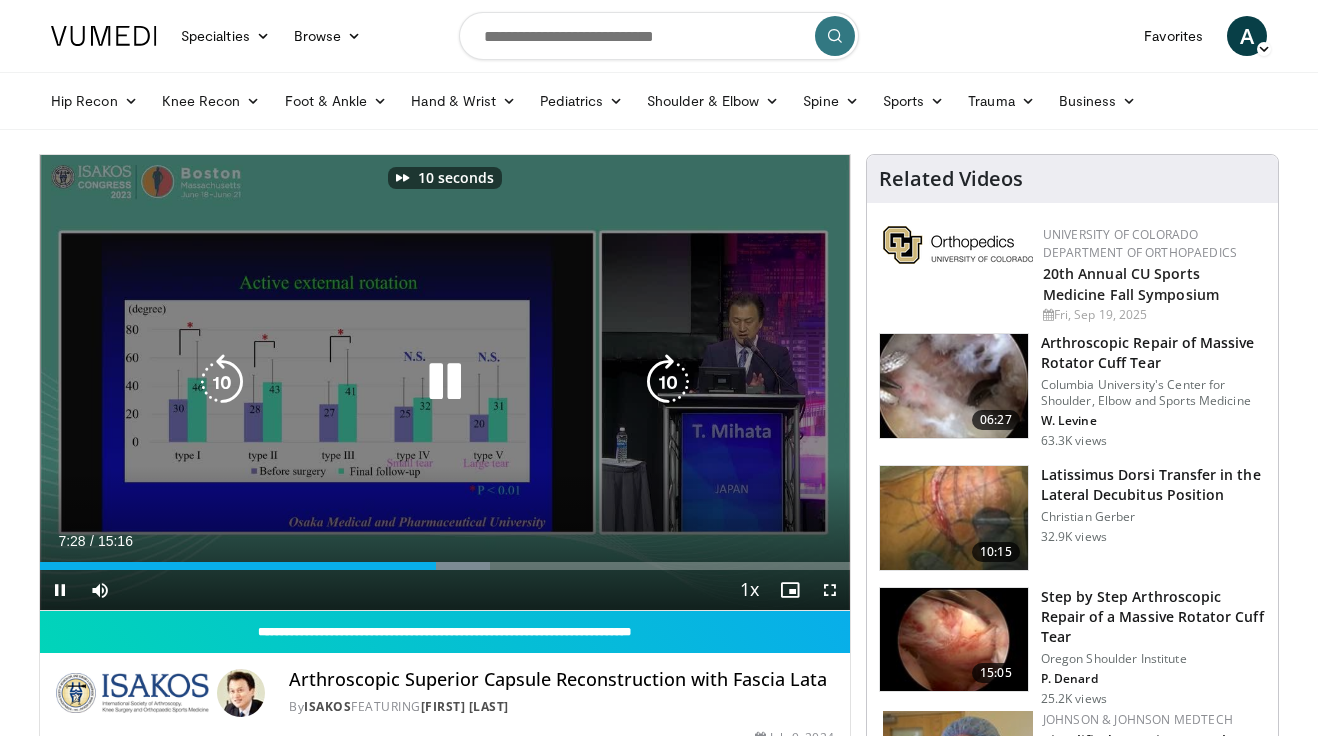 click at bounding box center (445, 382) 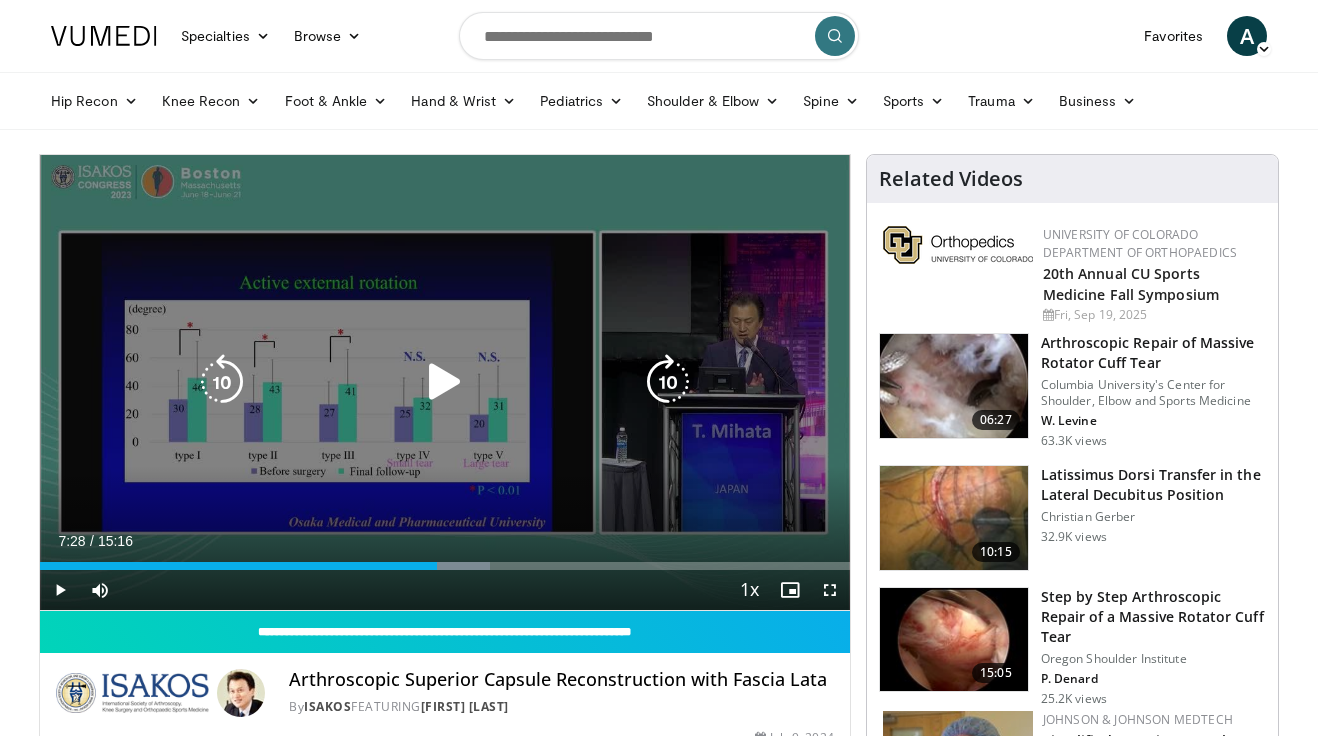 click at bounding box center (445, 382) 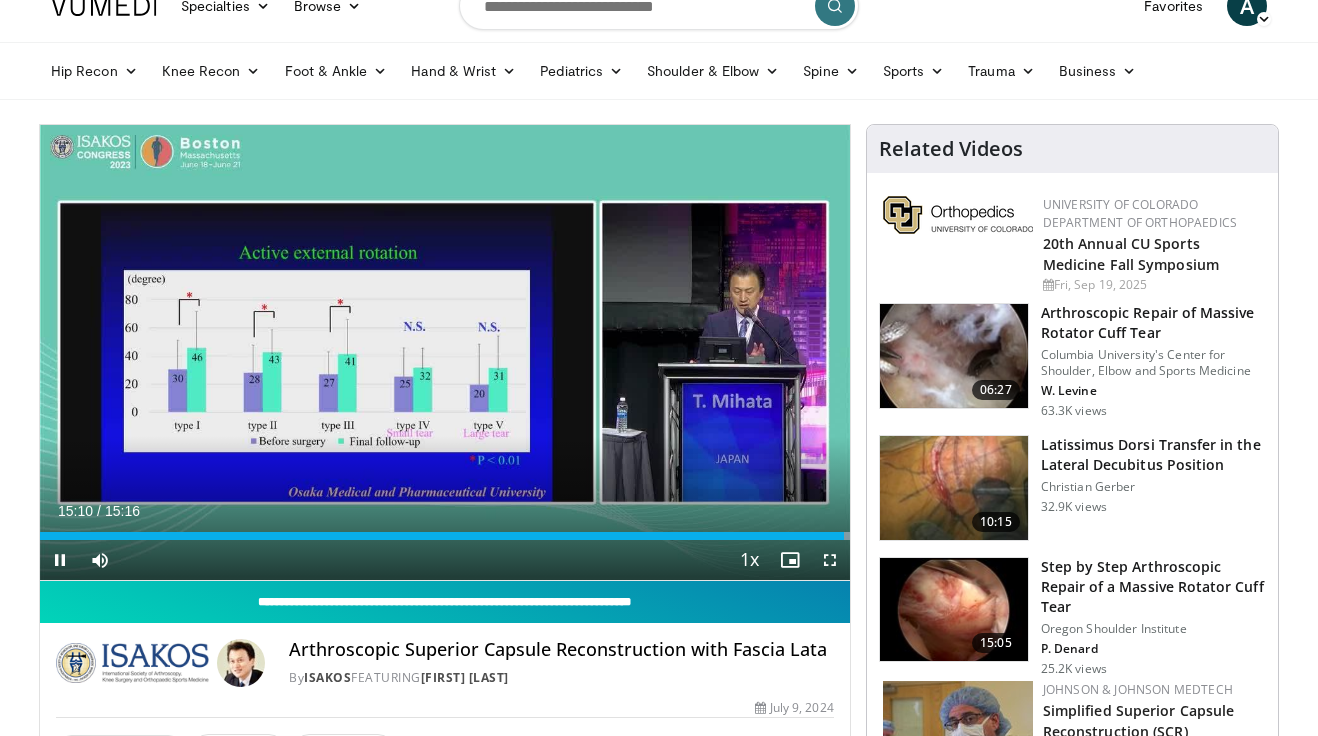 scroll, scrollTop: 0, scrollLeft: 0, axis: both 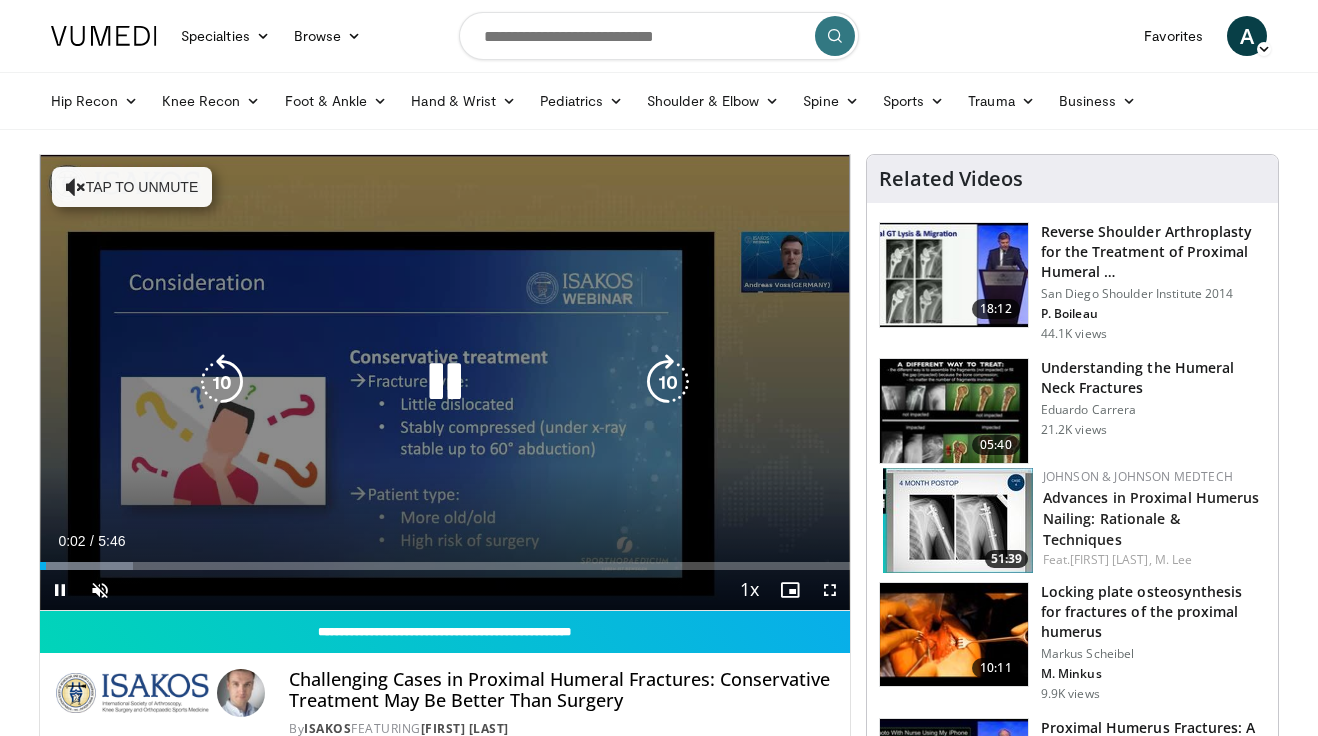 click on "Tap to unmute" at bounding box center (132, 187) 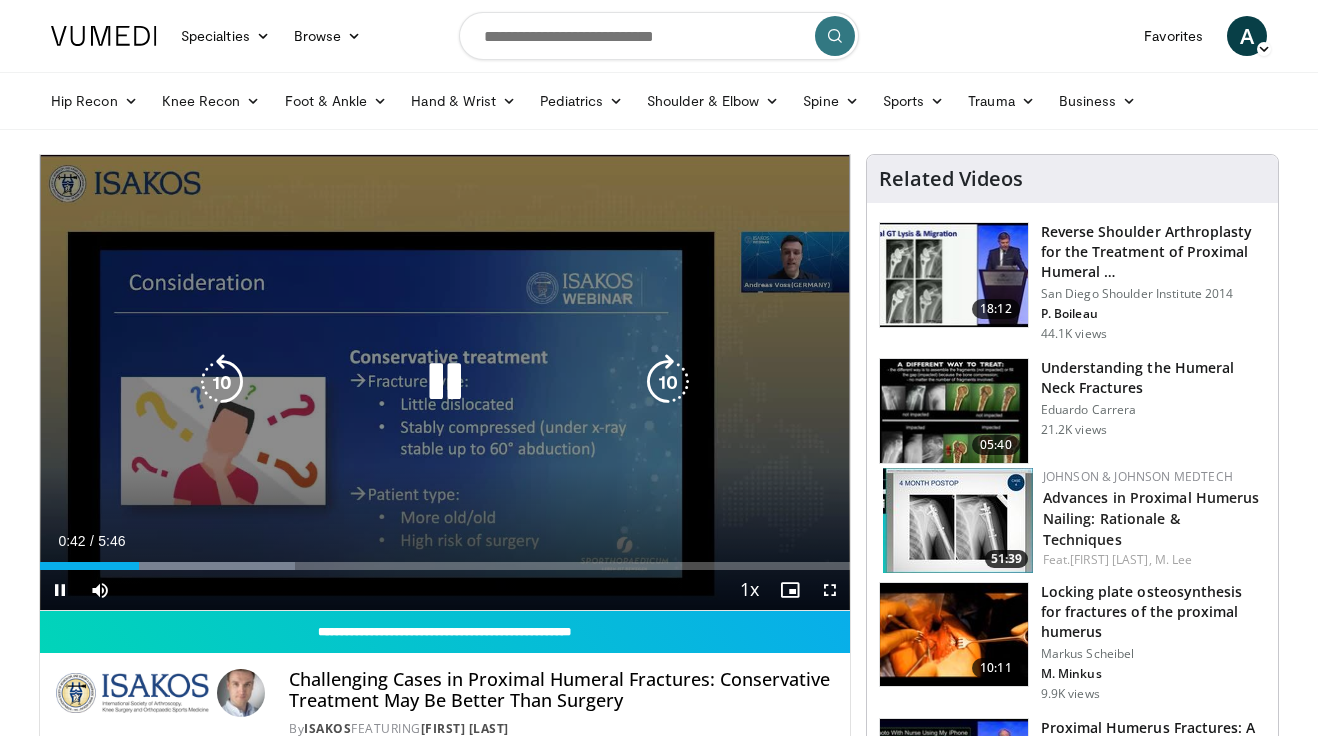 click at bounding box center [445, 382] 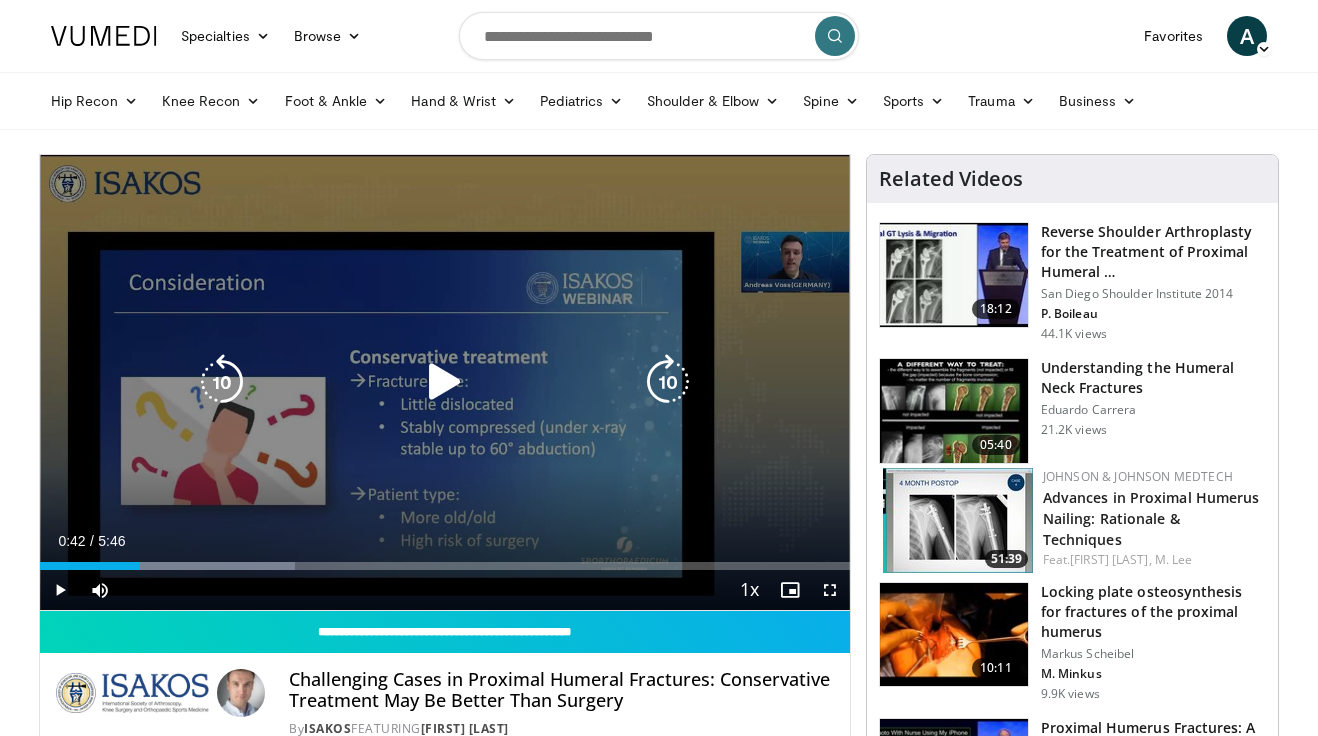 click at bounding box center [445, 382] 